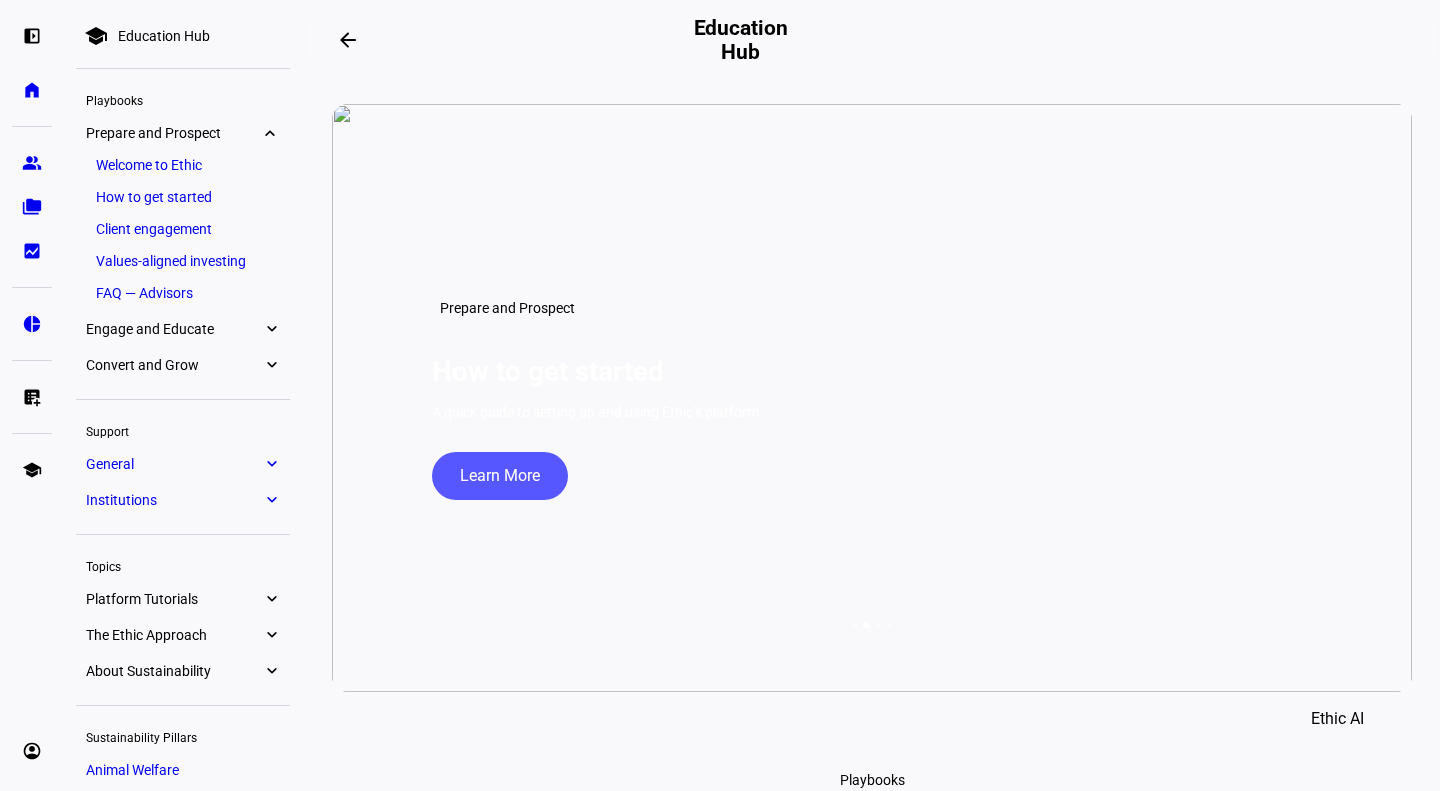 scroll, scrollTop: 0, scrollLeft: 0, axis: both 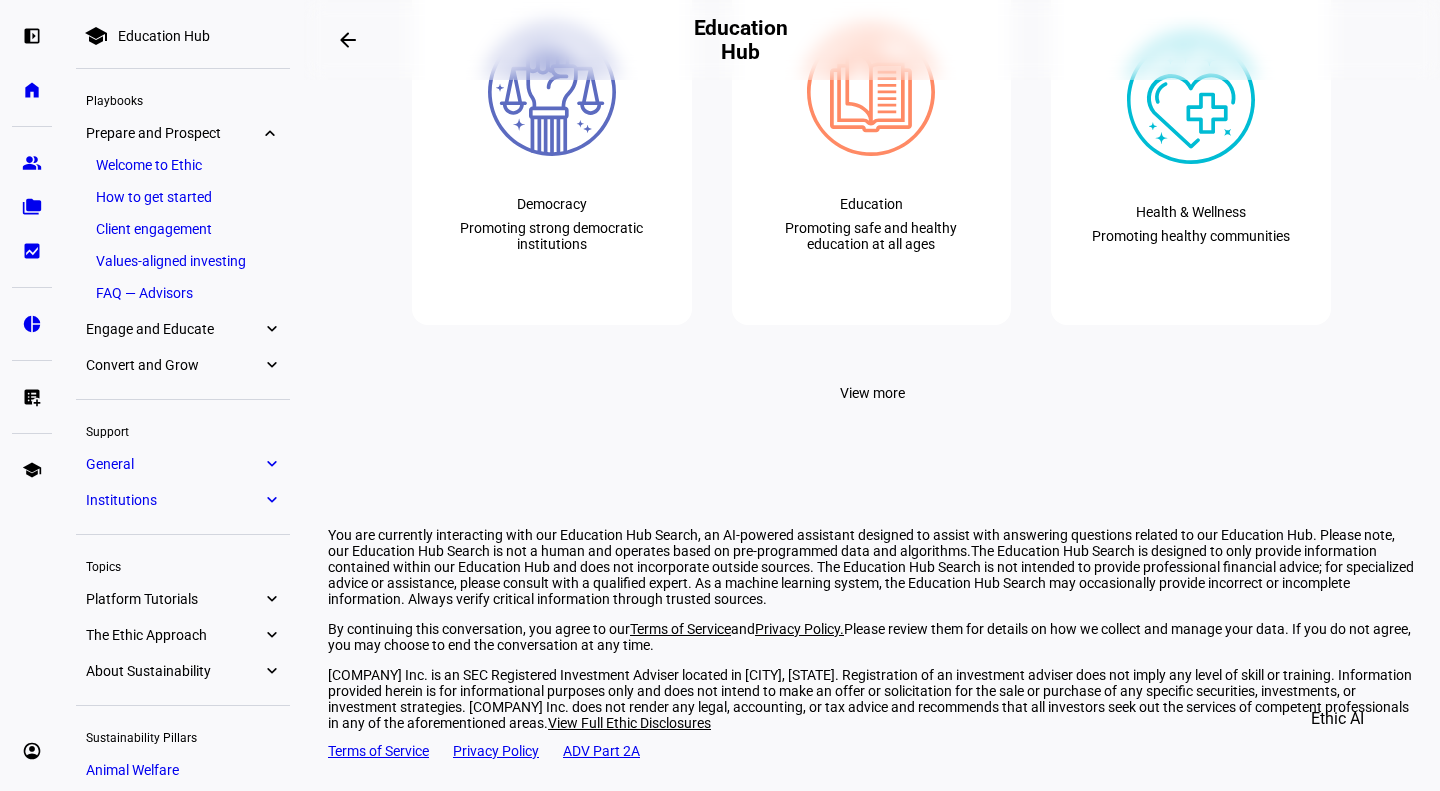 click on "Education Hub" at bounding box center (164, 36) 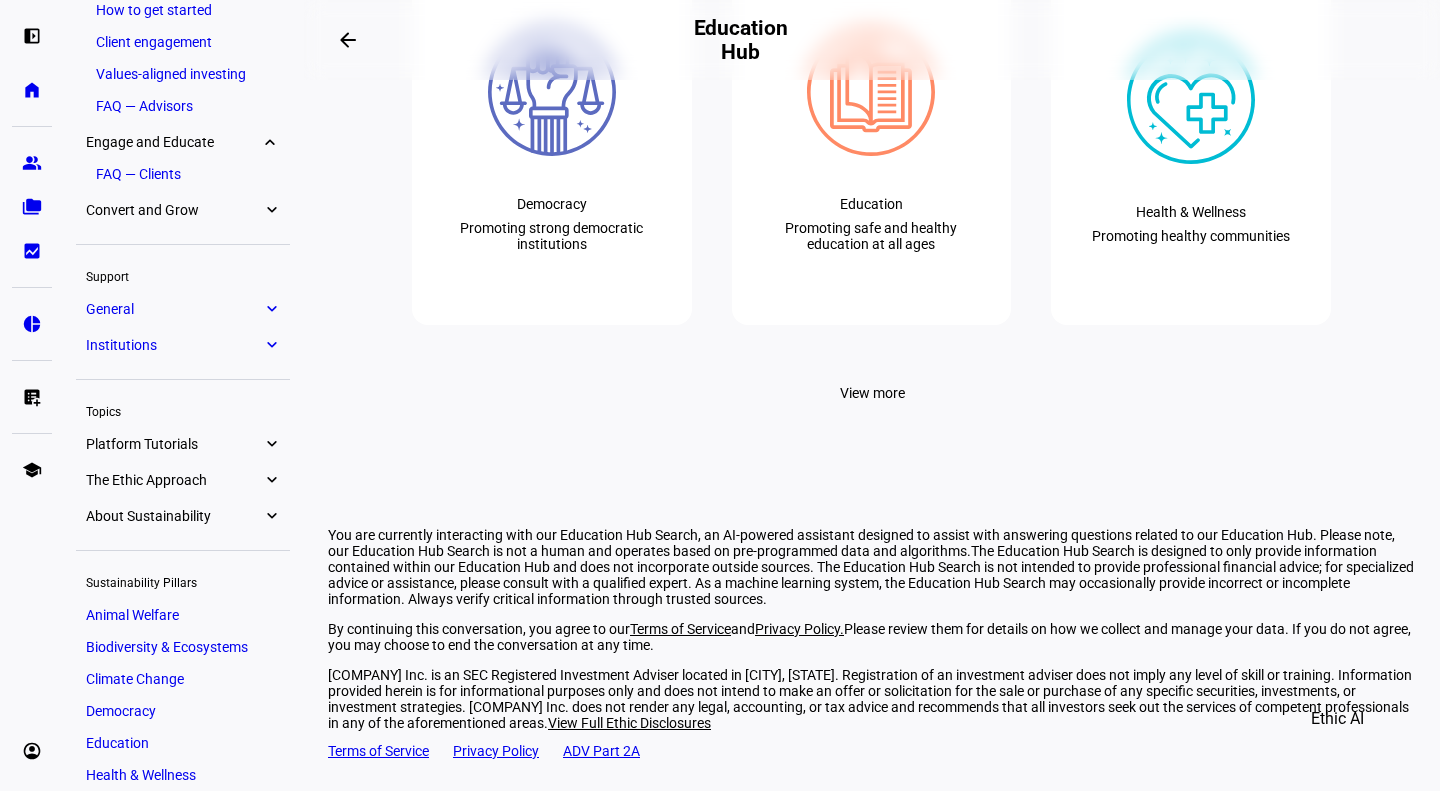 scroll, scrollTop: 305, scrollLeft: 0, axis: vertical 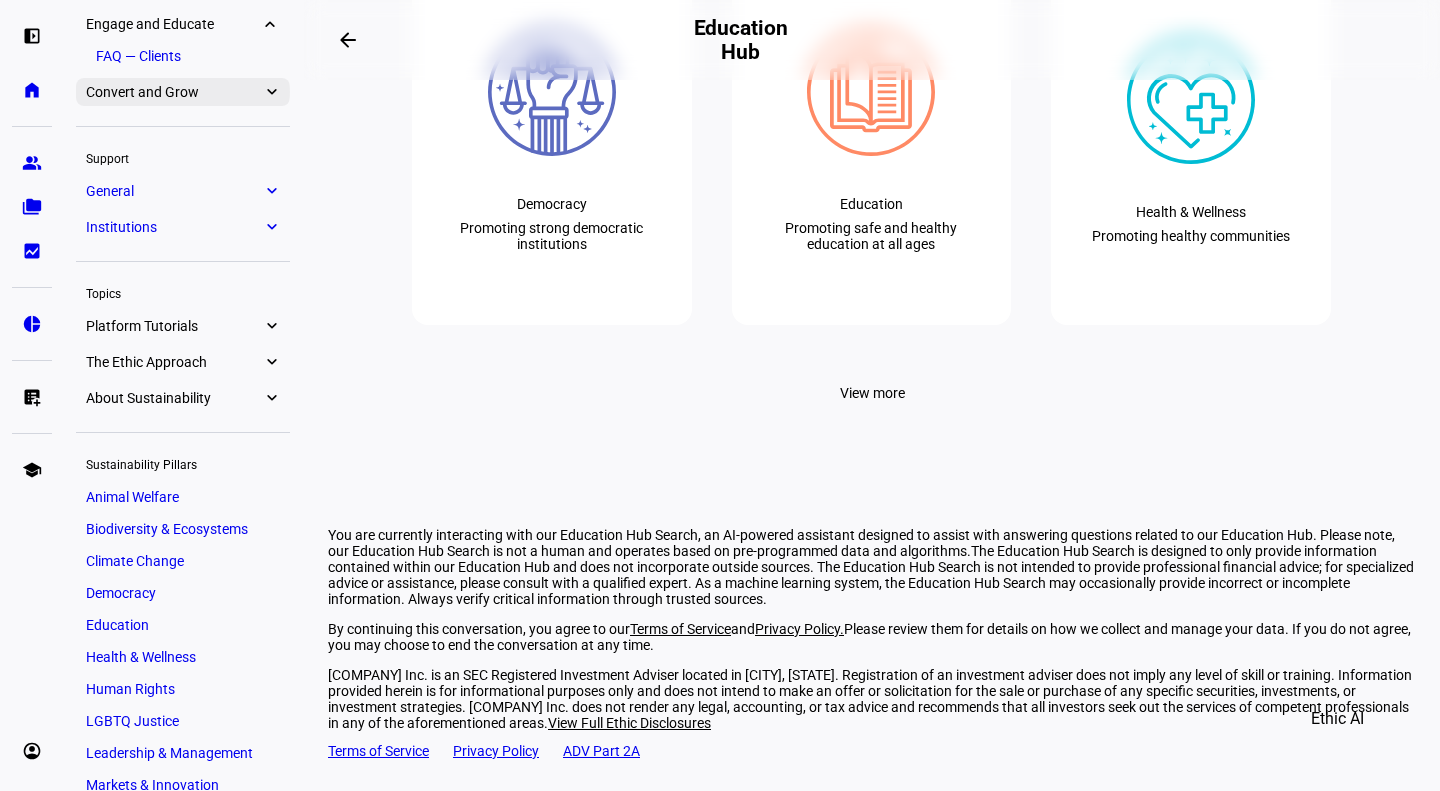 click on "expand_more" at bounding box center (271, 92) 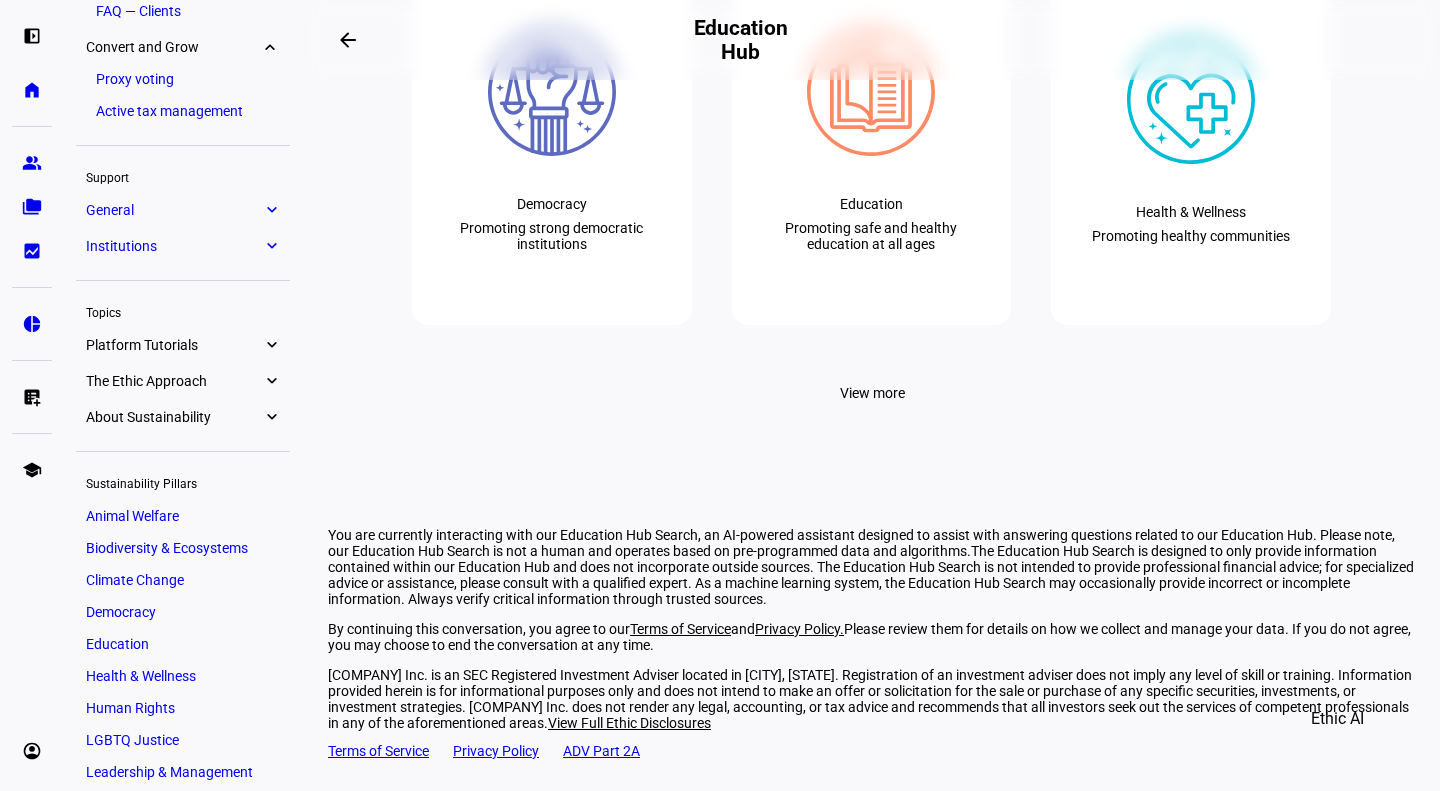 scroll, scrollTop: 373, scrollLeft: 0, axis: vertical 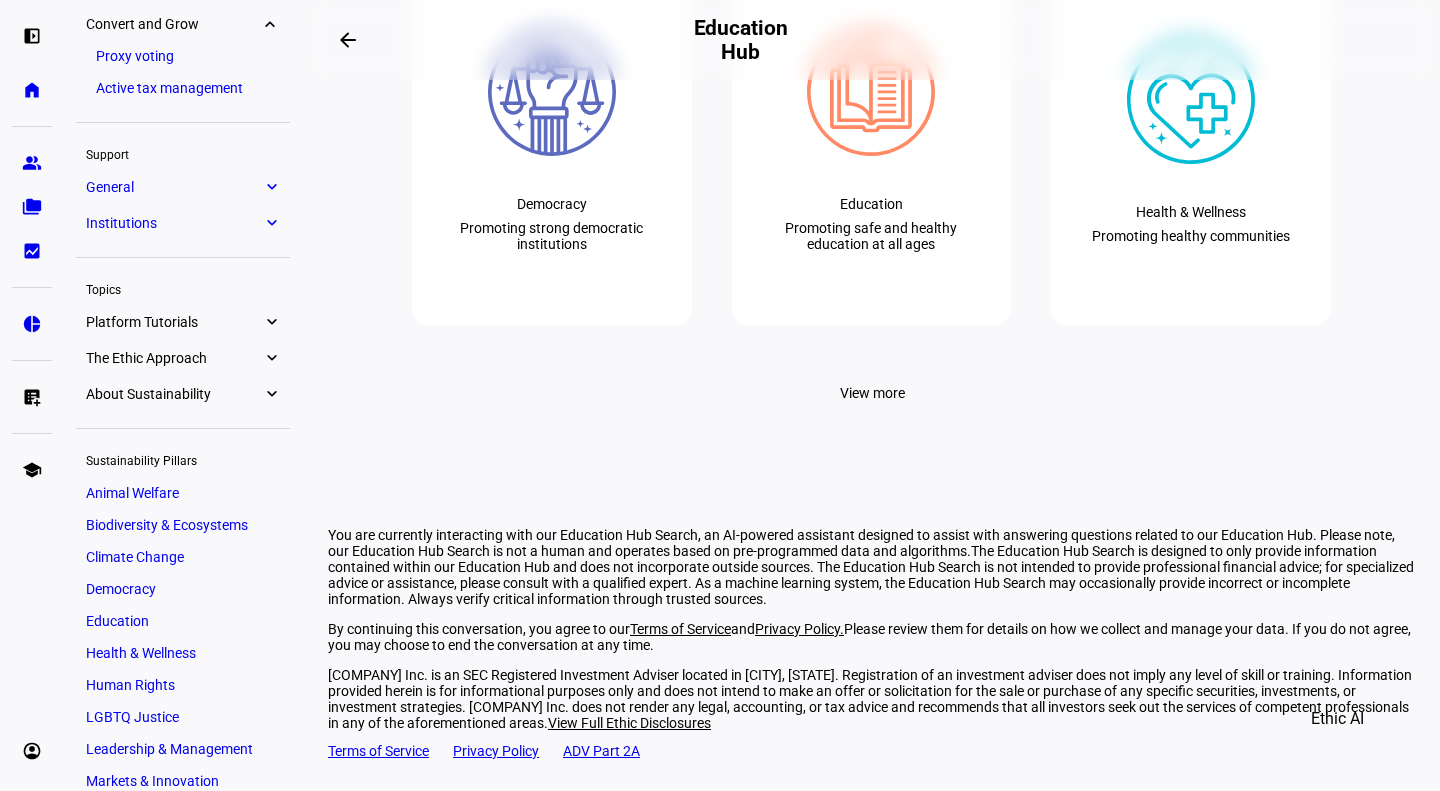 click on "General expand_more" at bounding box center (183, 187) 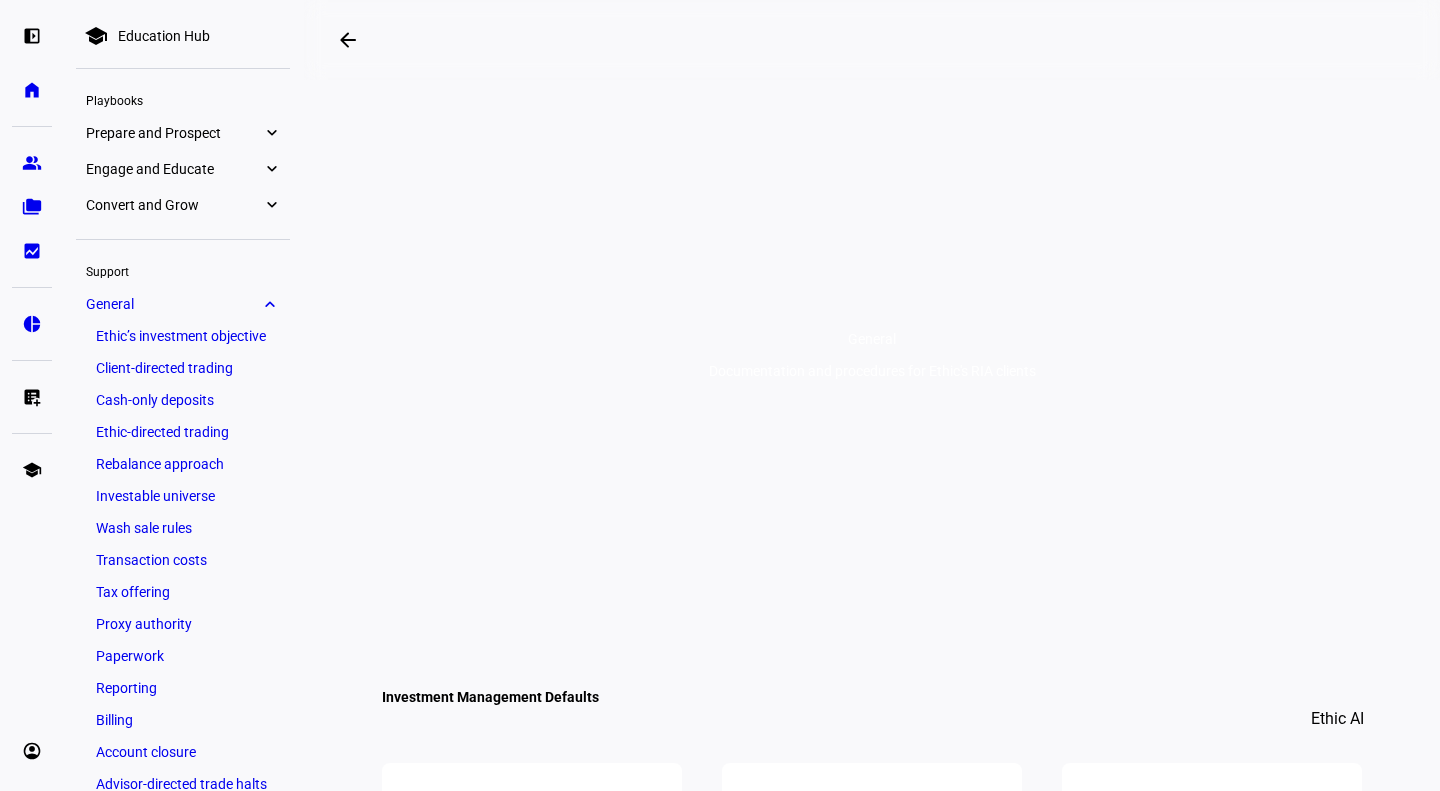 scroll, scrollTop: 0, scrollLeft: 0, axis: both 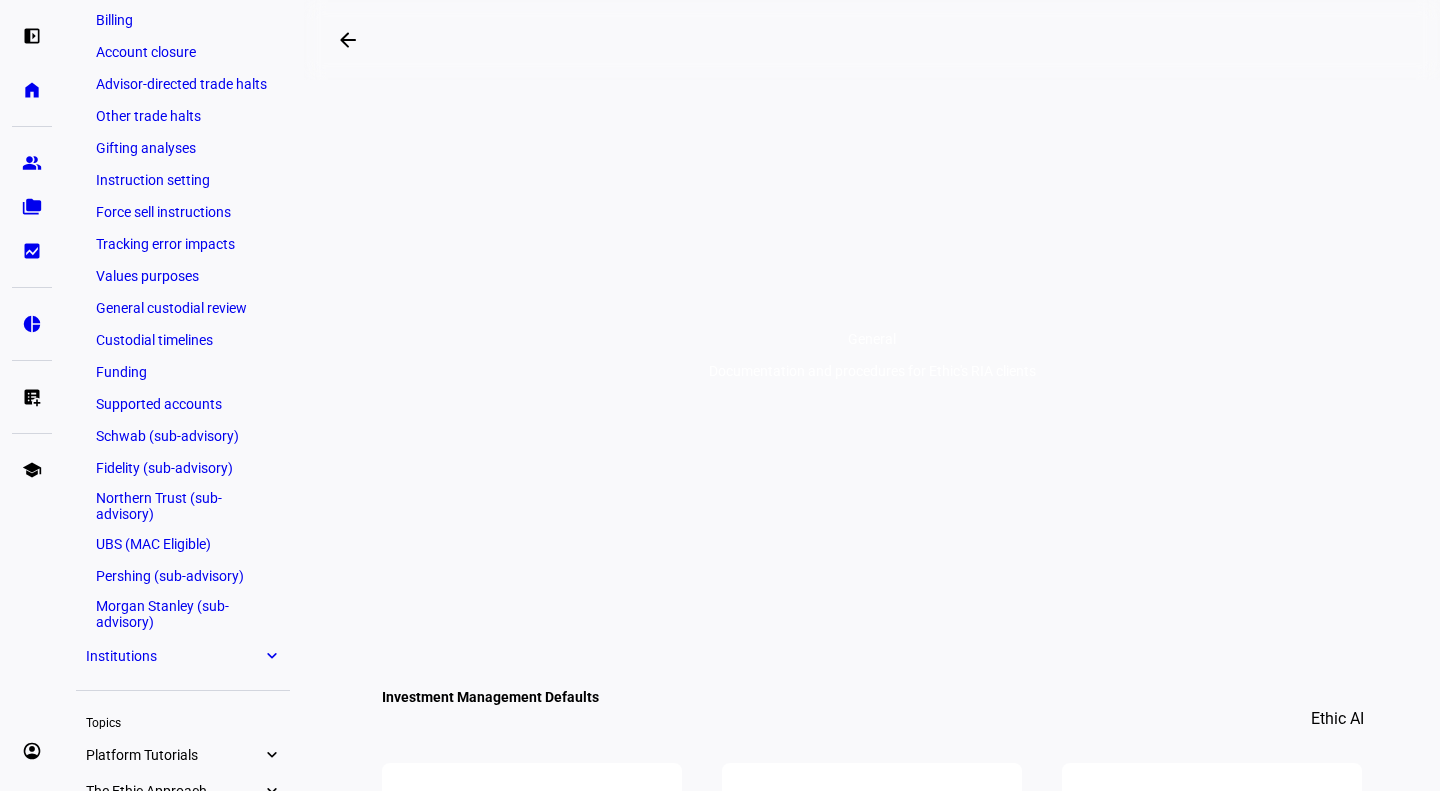 click on "Institutions" at bounding box center (174, 656) 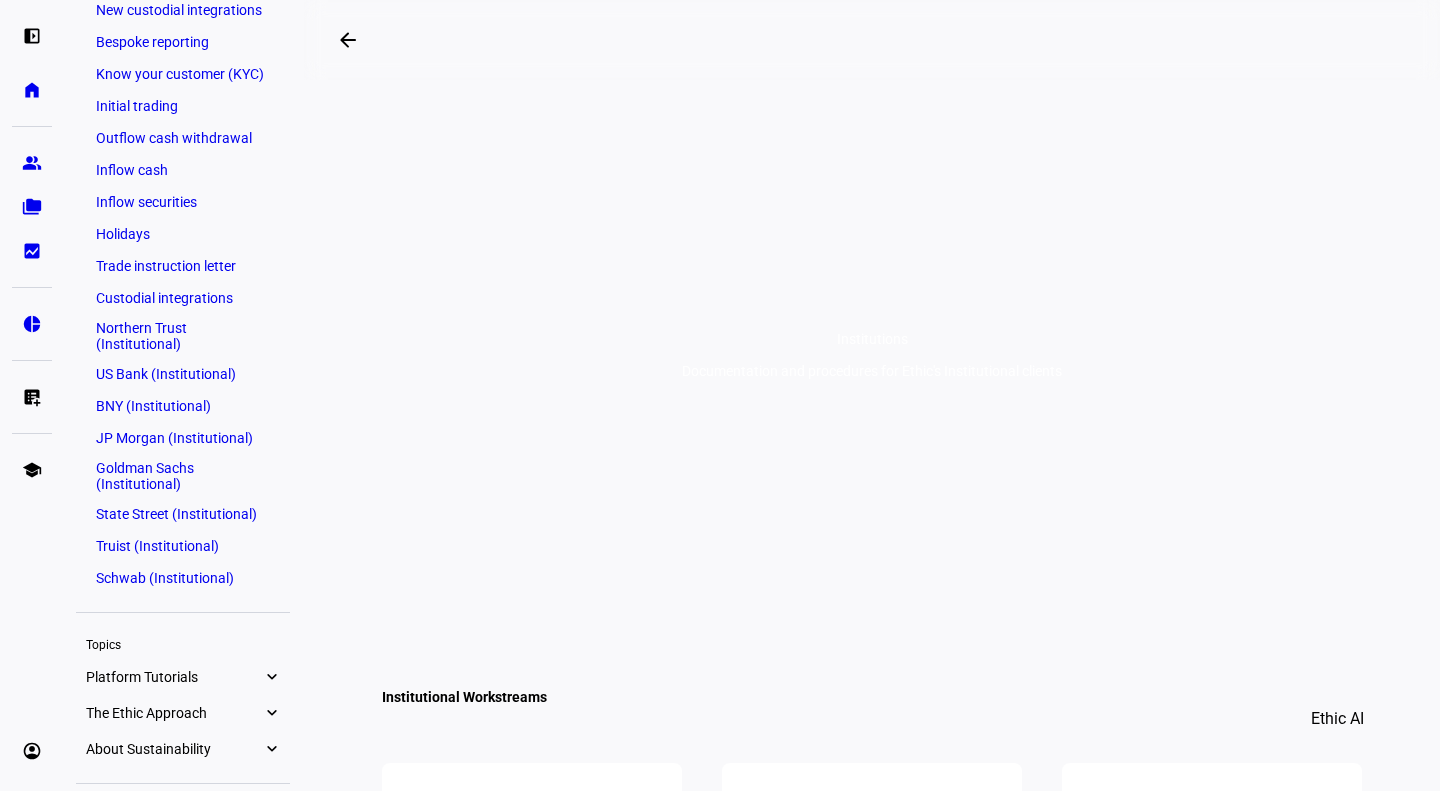scroll, scrollTop: 316, scrollLeft: 0, axis: vertical 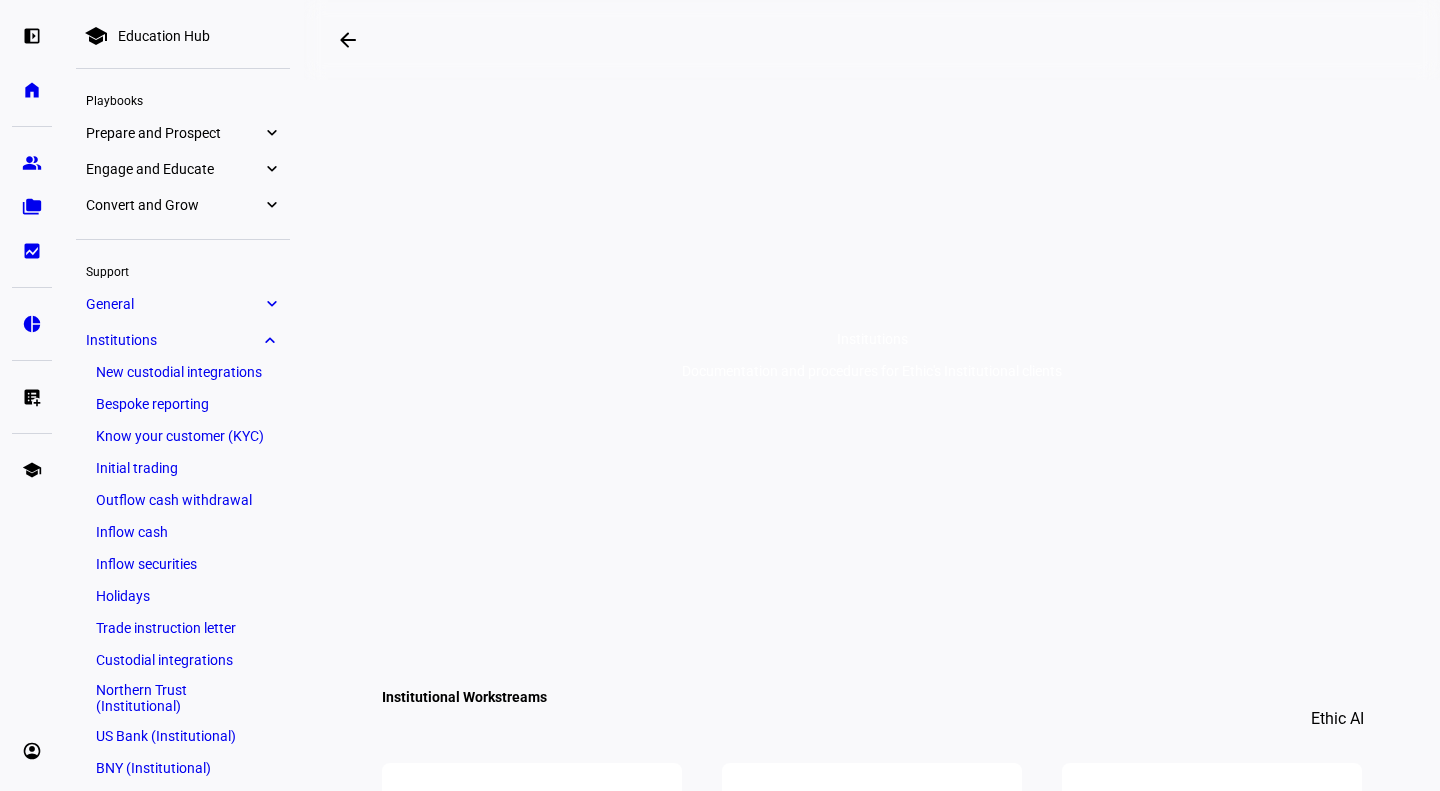 click on "school Education Hub" at bounding box center [183, 36] 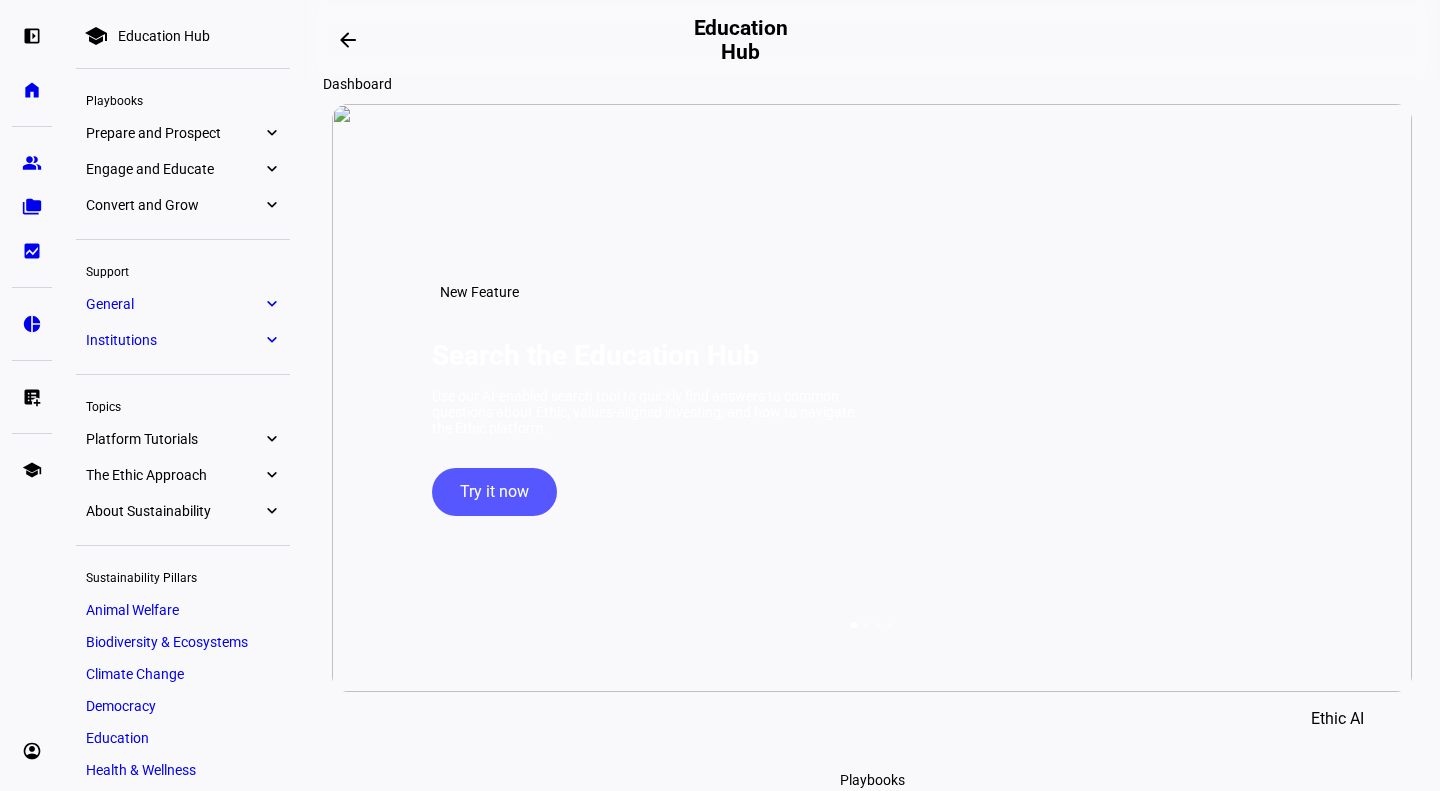 click 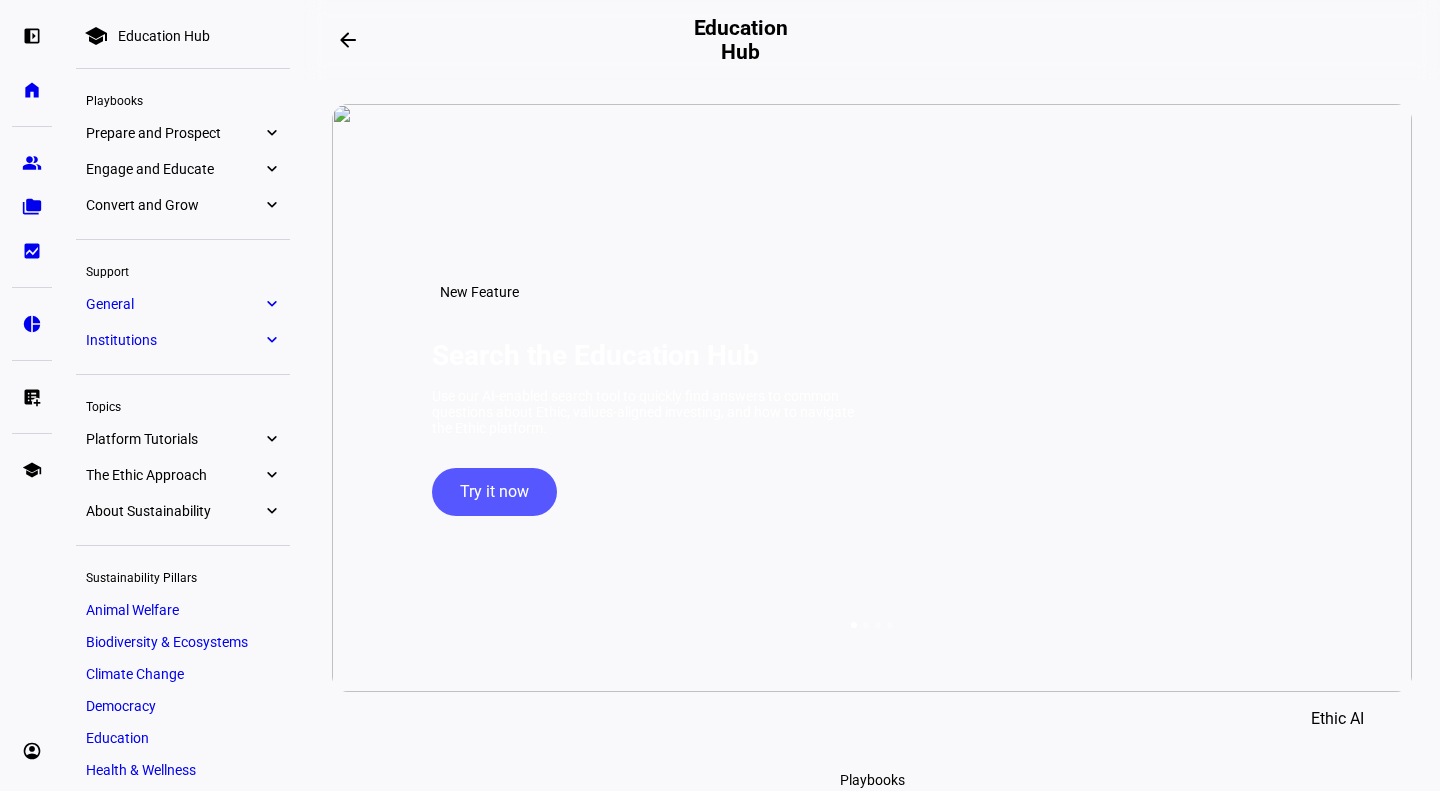 click on "Try it now" 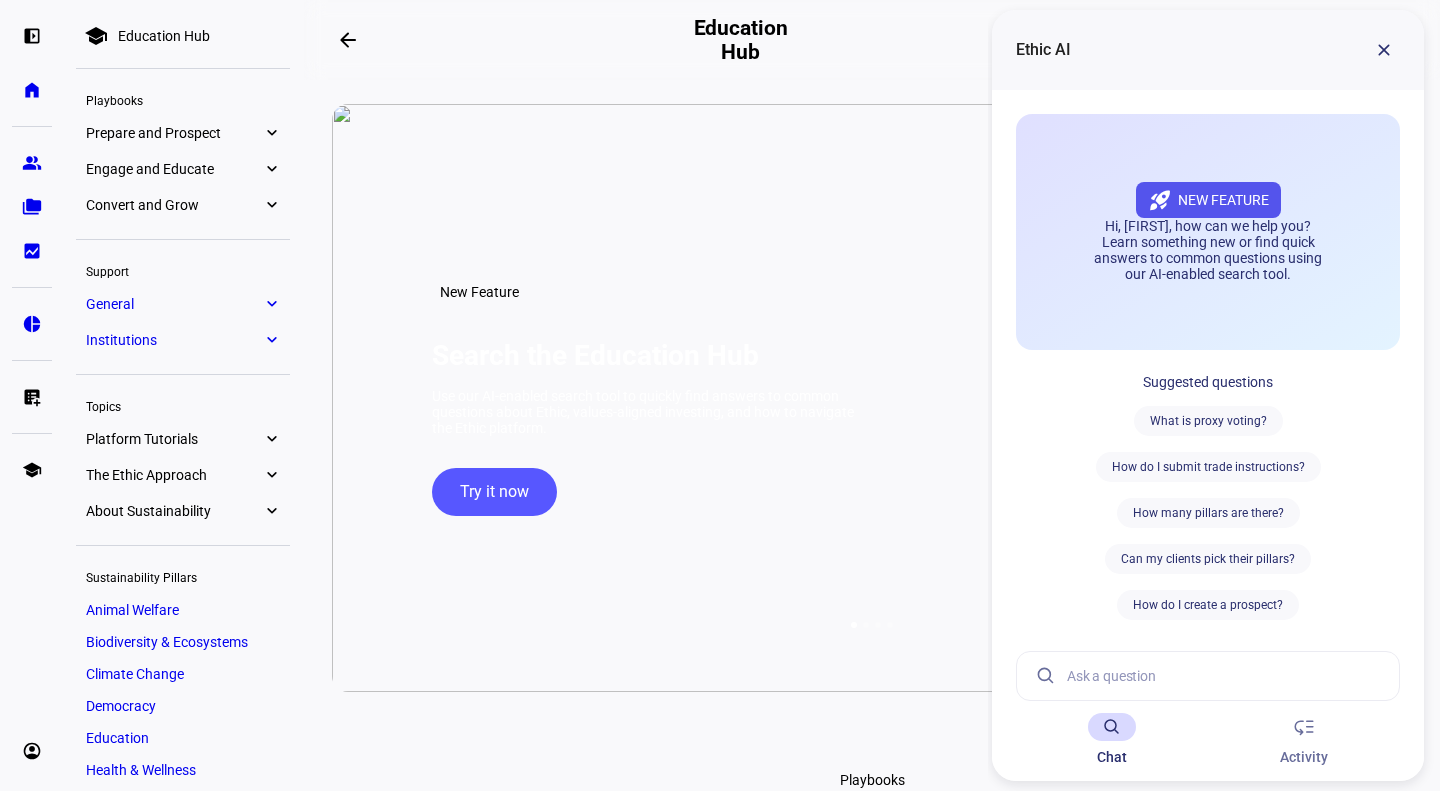 click 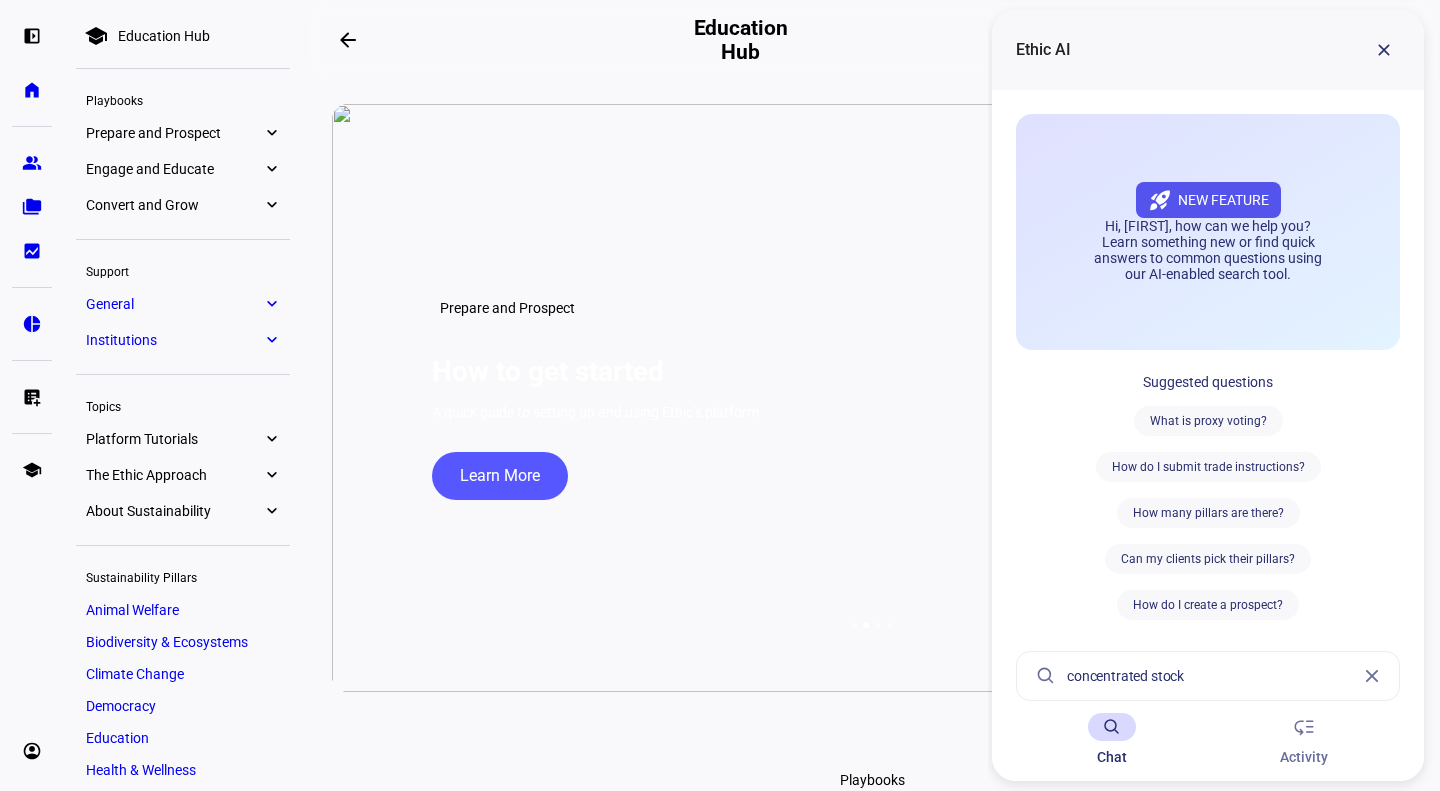 type on "concentrated stock" 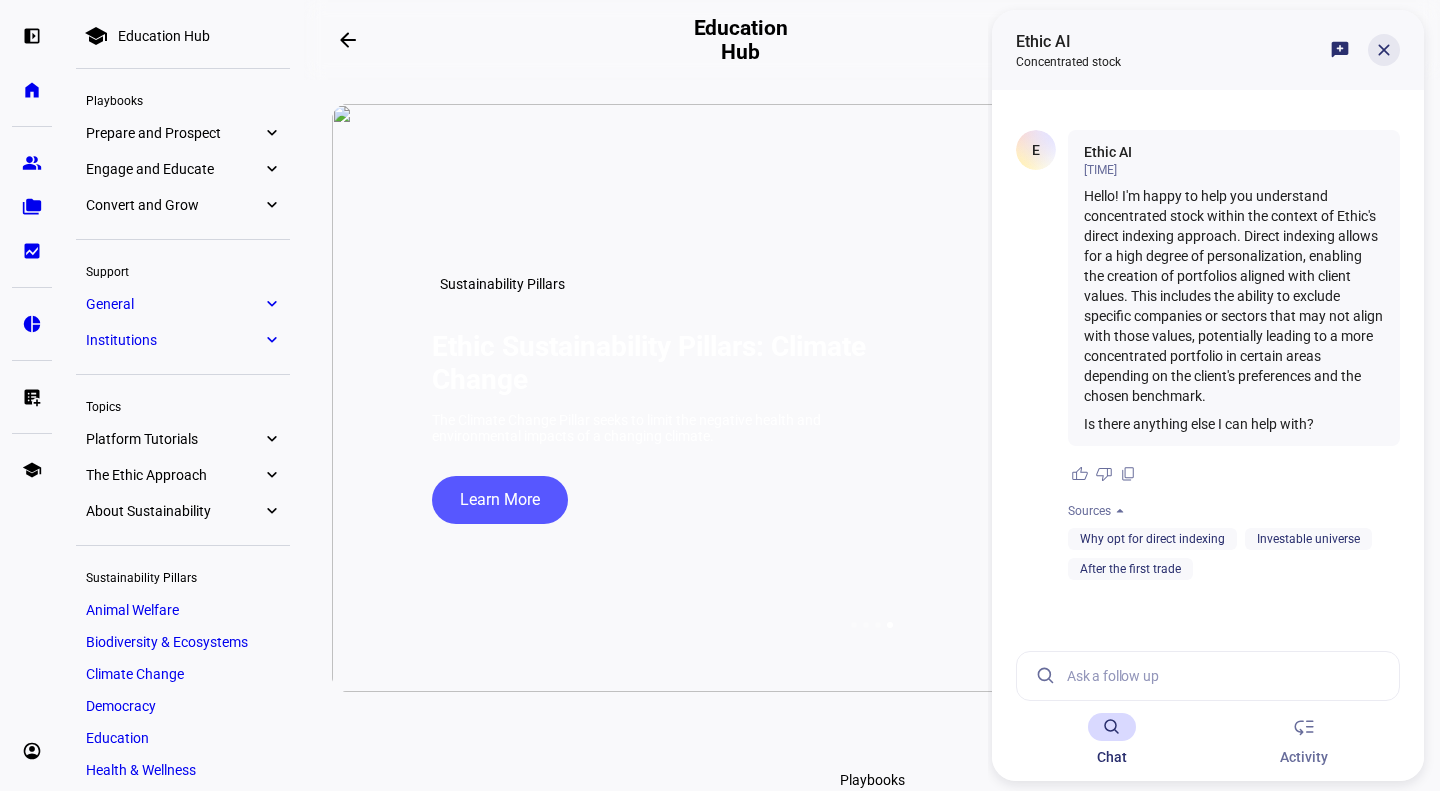 click at bounding box center (1340, 50) 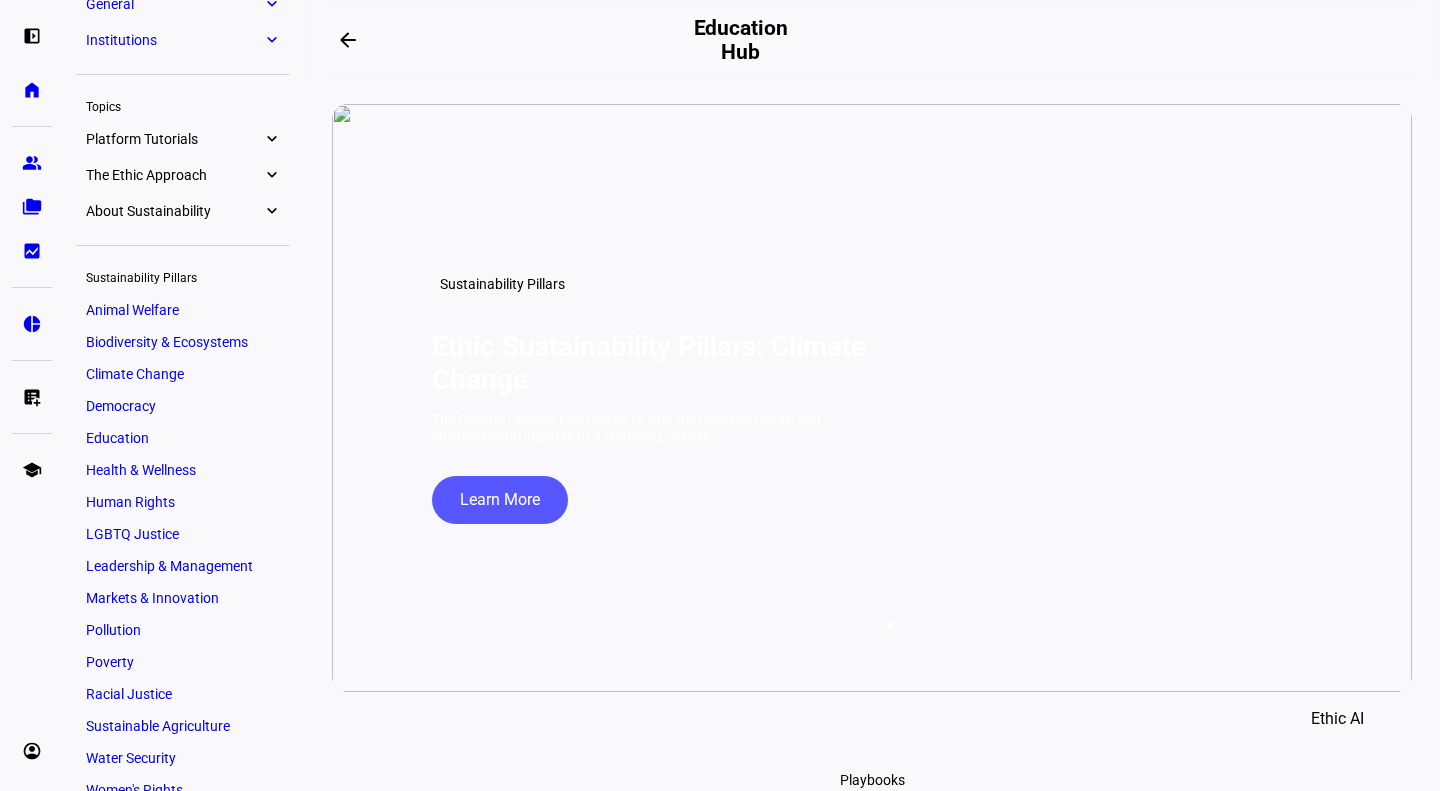 scroll, scrollTop: 333, scrollLeft: 0, axis: vertical 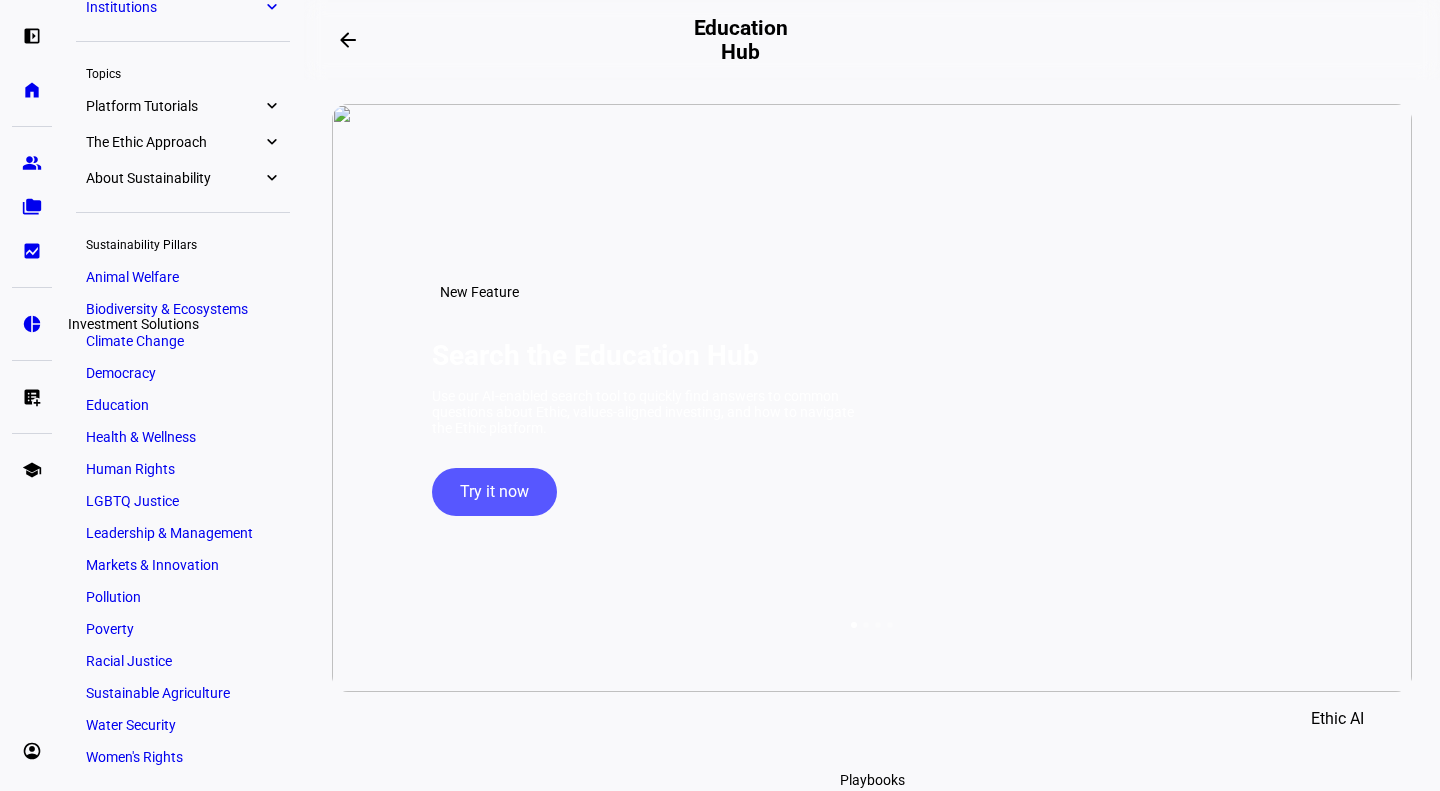 click on "pie_chart" at bounding box center (32, 324) 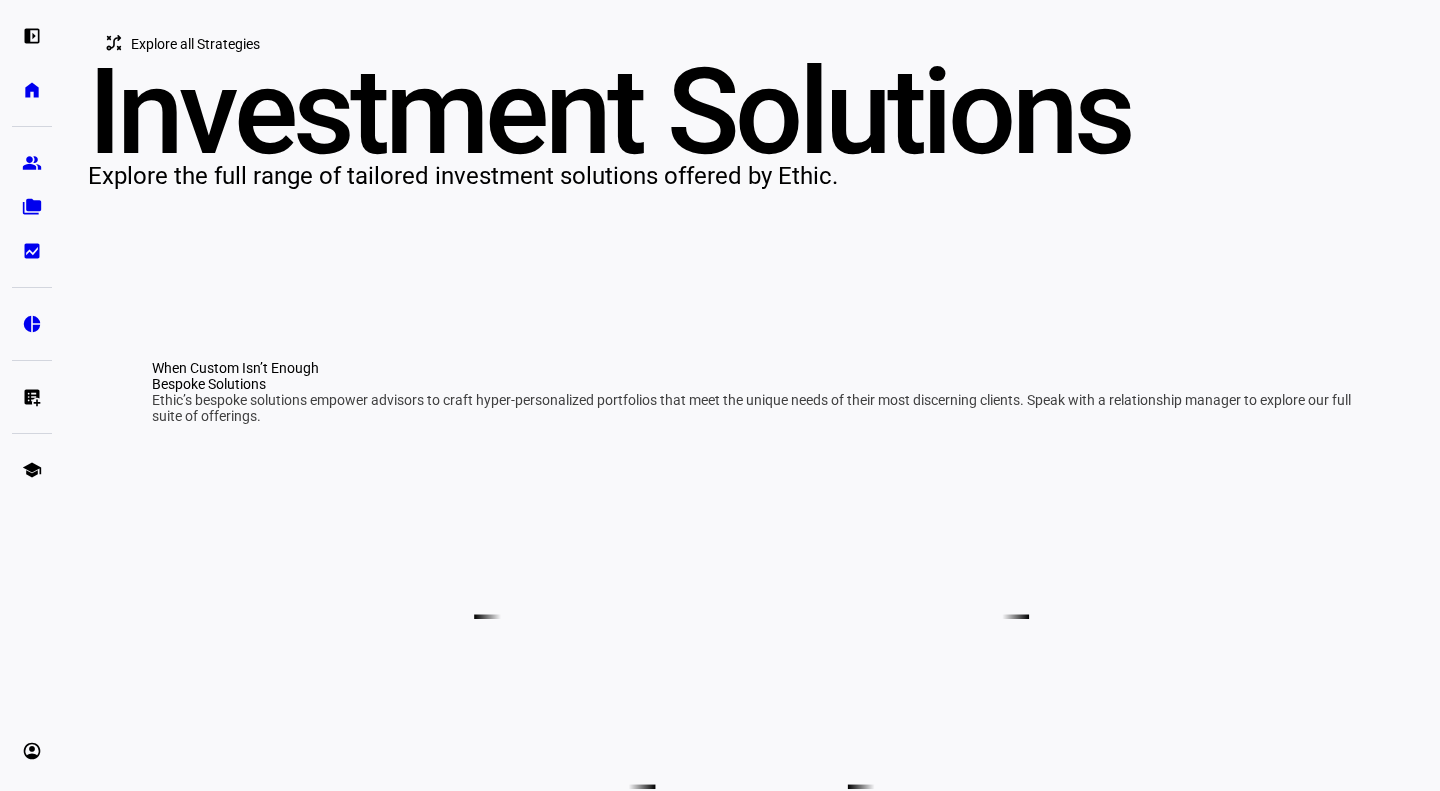 scroll, scrollTop: 301, scrollLeft: 0, axis: vertical 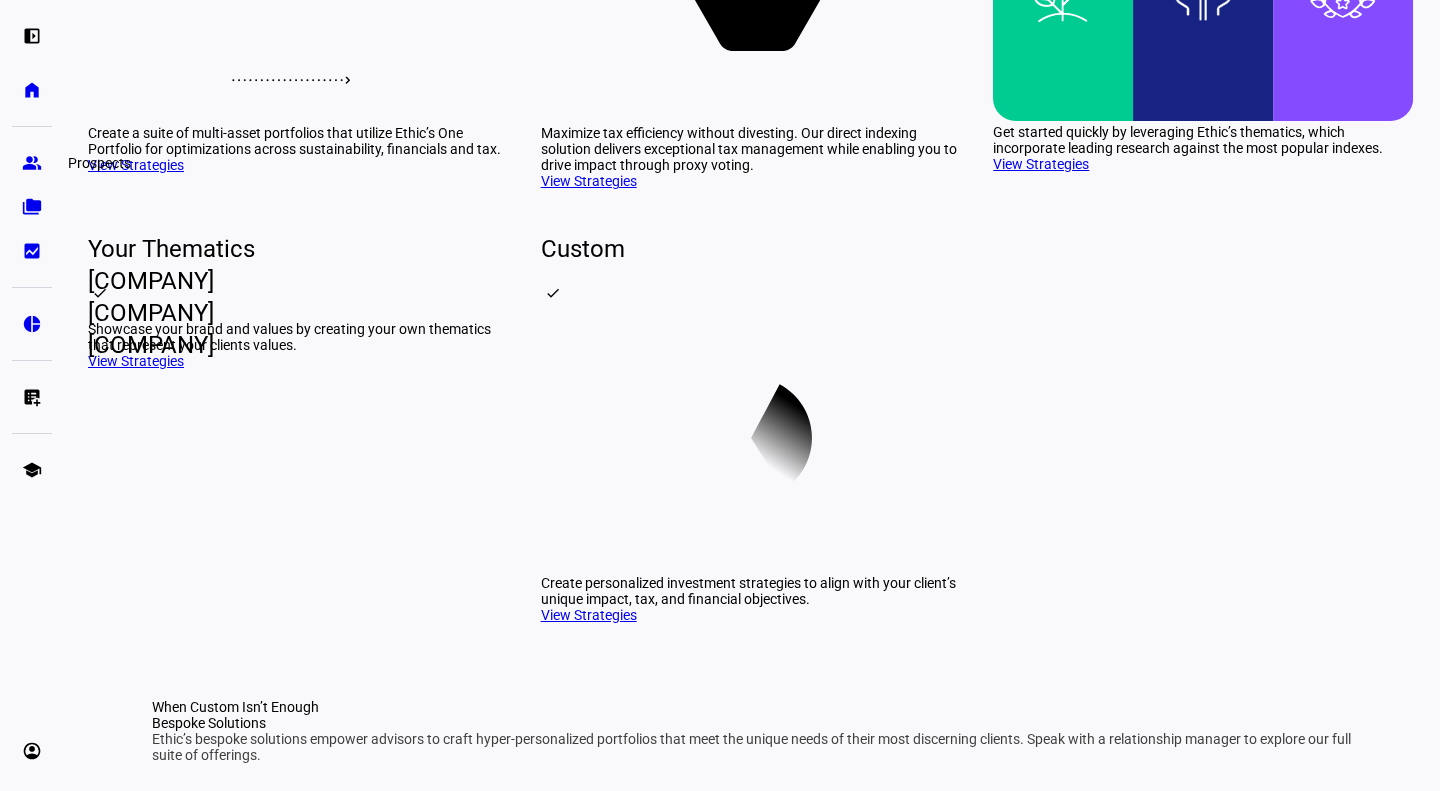 click on "group  Prospects" at bounding box center [32, 163] 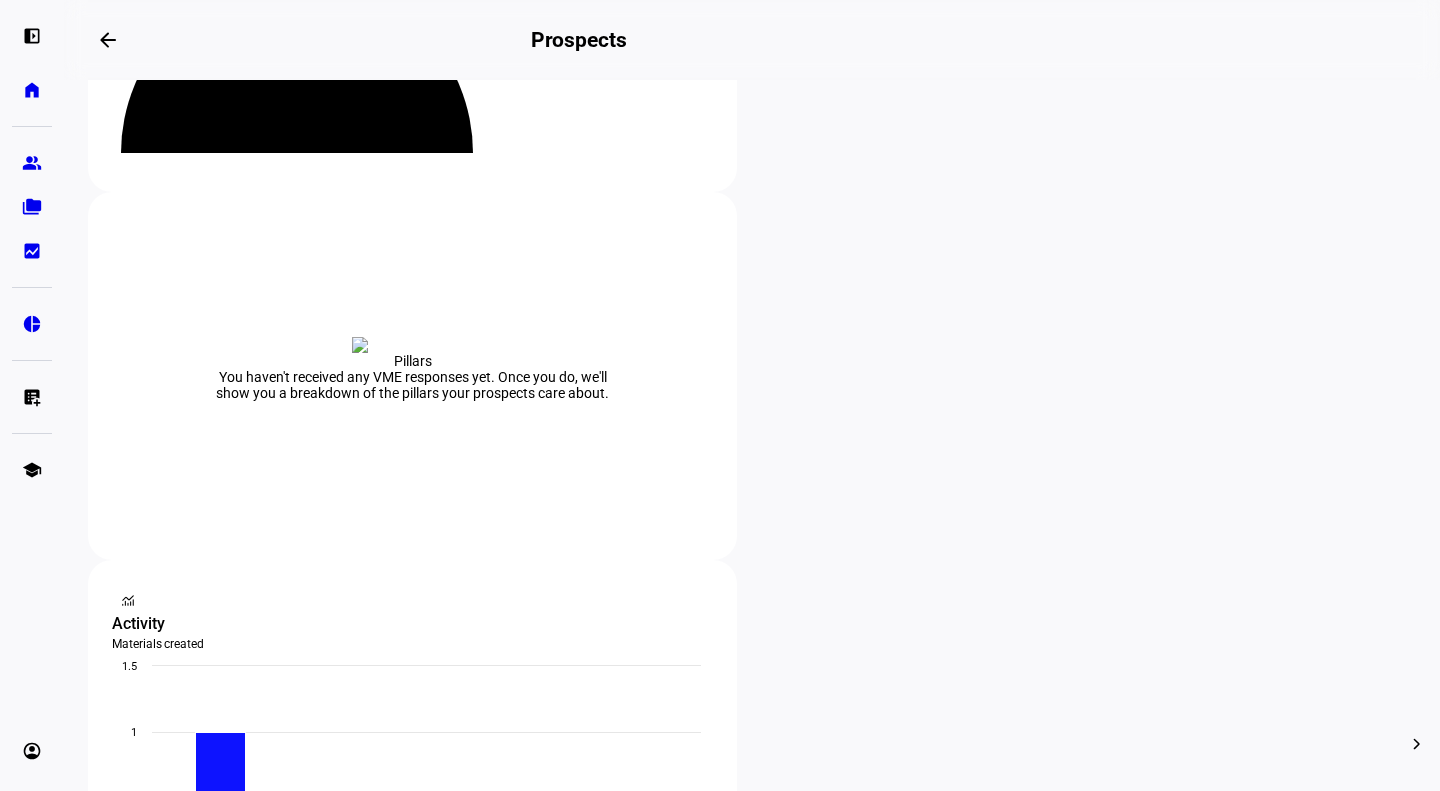 scroll, scrollTop: 300, scrollLeft: 0, axis: vertical 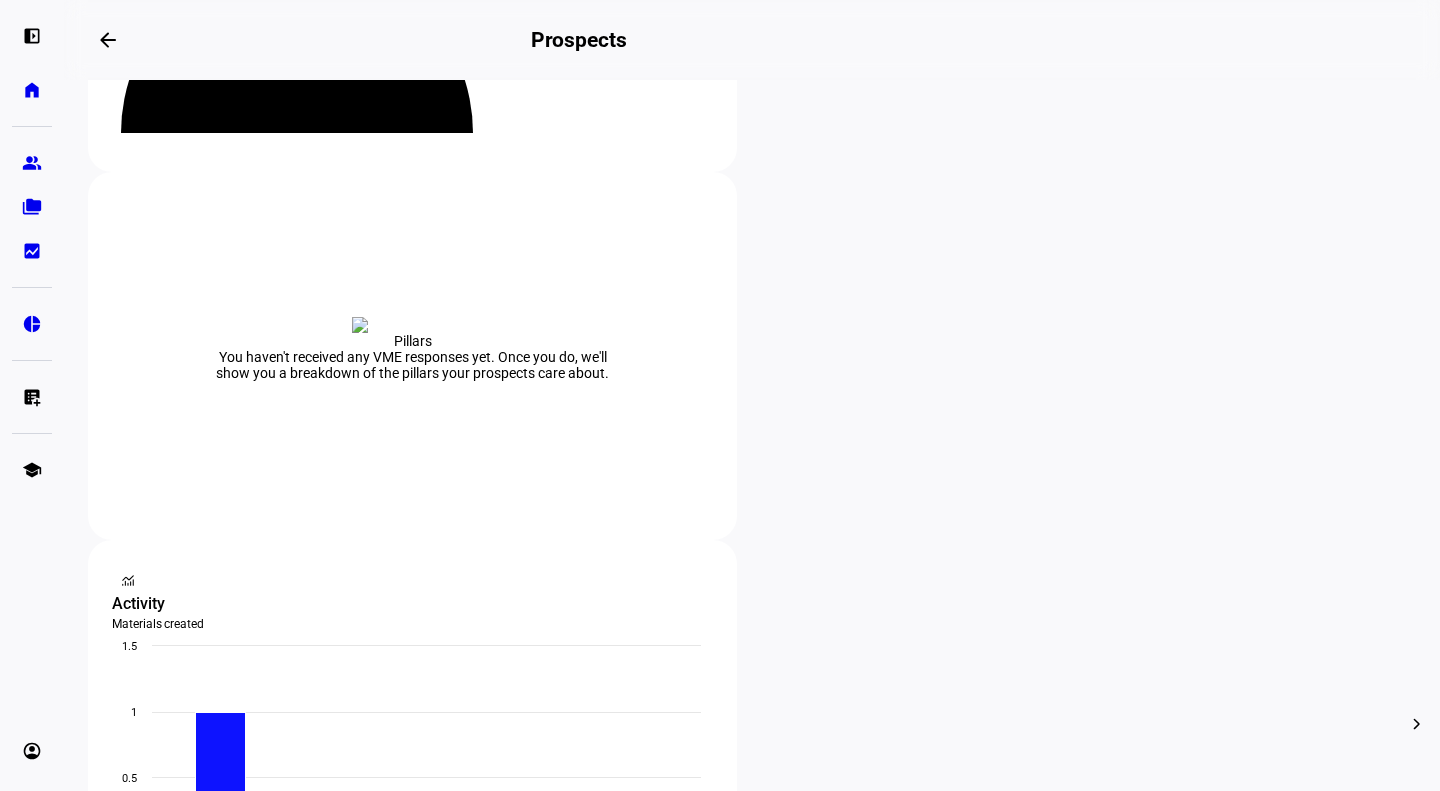 click on "New Prospect" 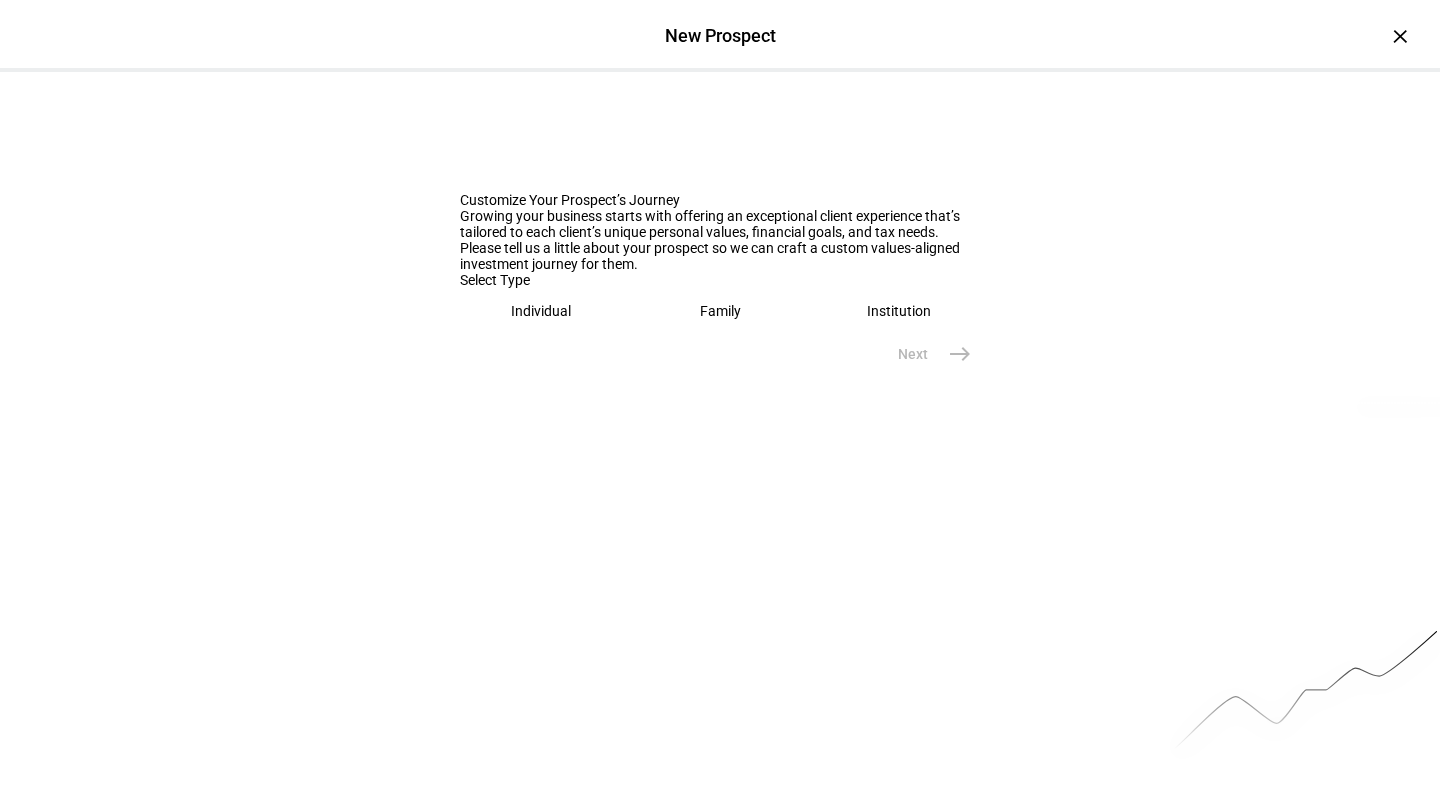 click on "Individual" 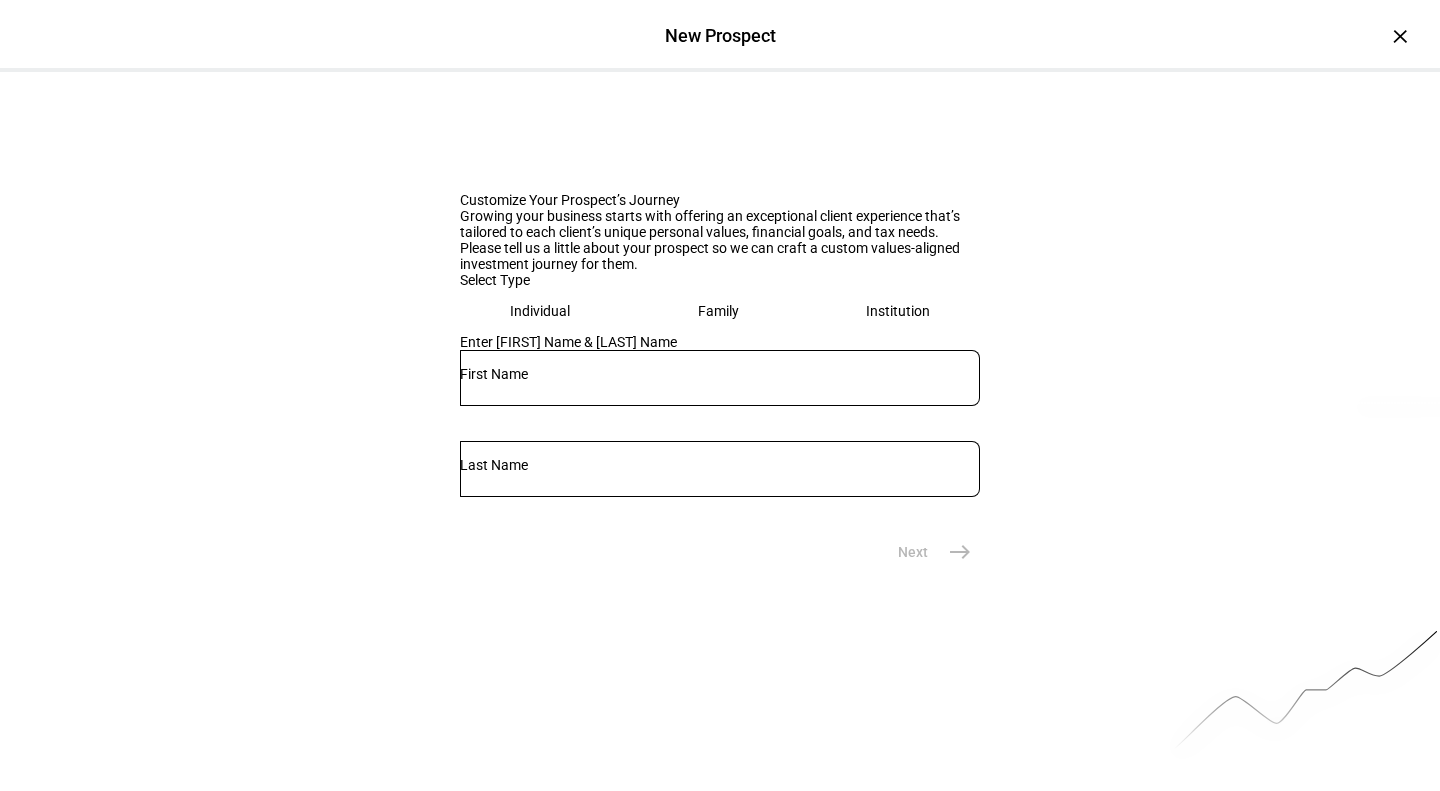click at bounding box center [720, 374] 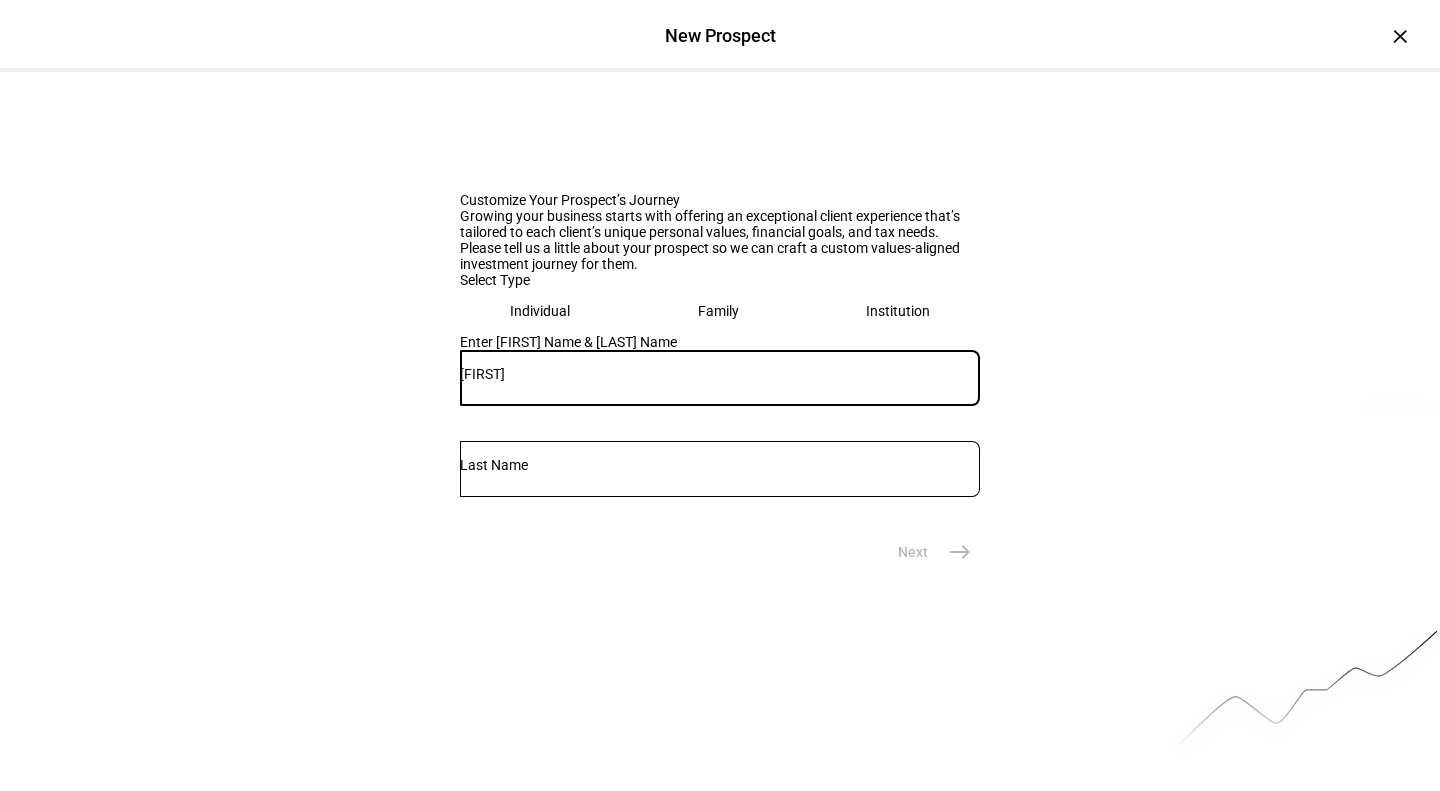type on "[FIRST]" 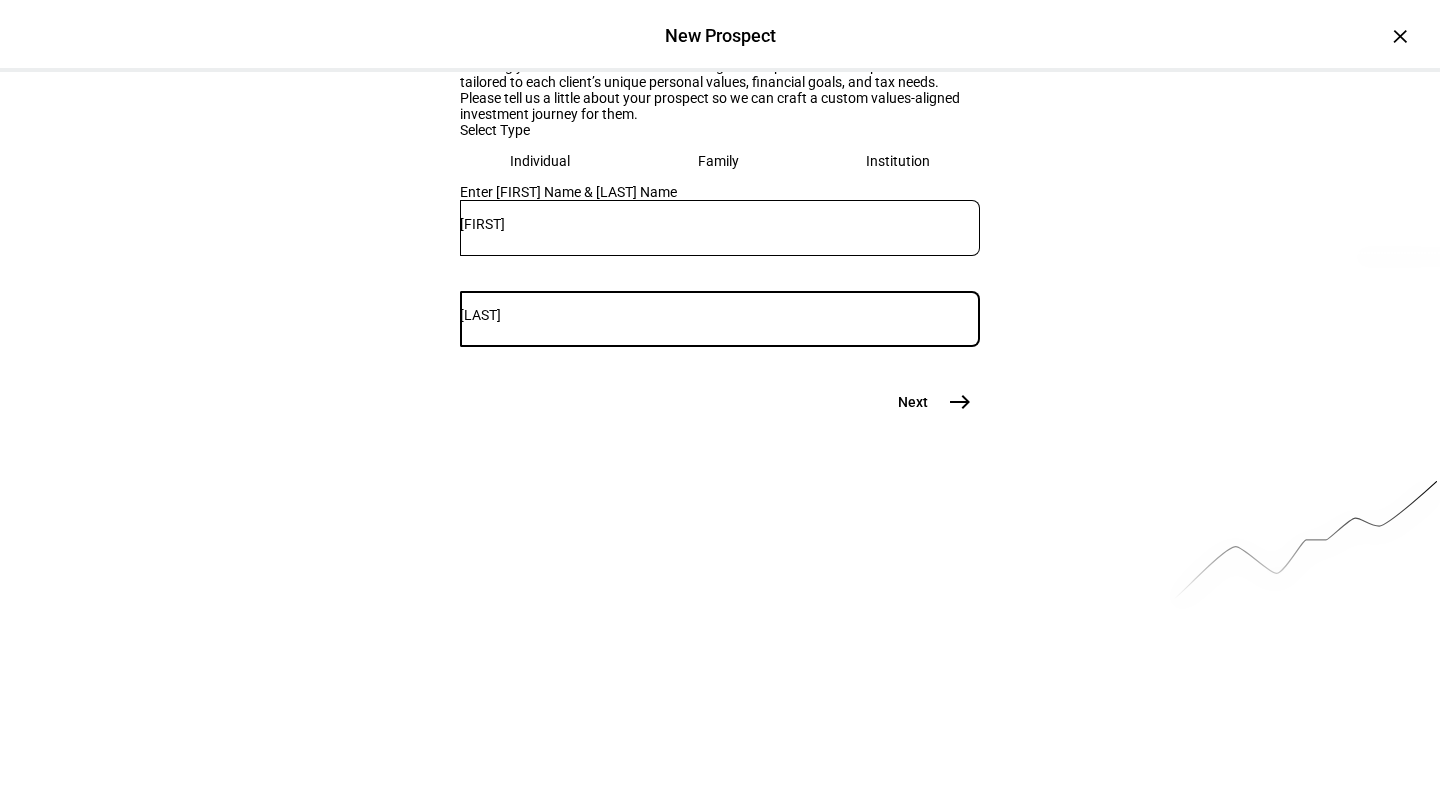 scroll, scrollTop: 151, scrollLeft: 0, axis: vertical 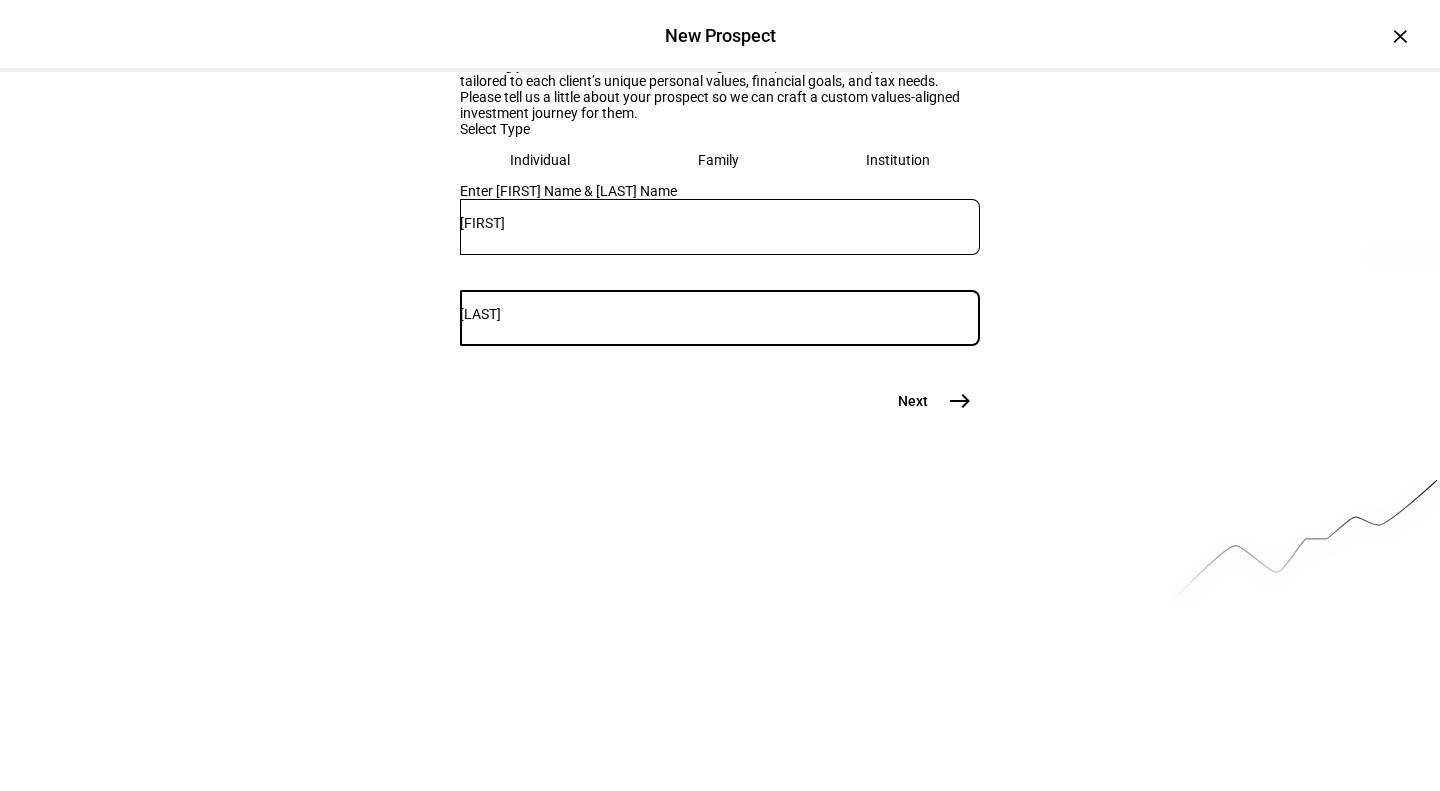 type on "[LAST]" 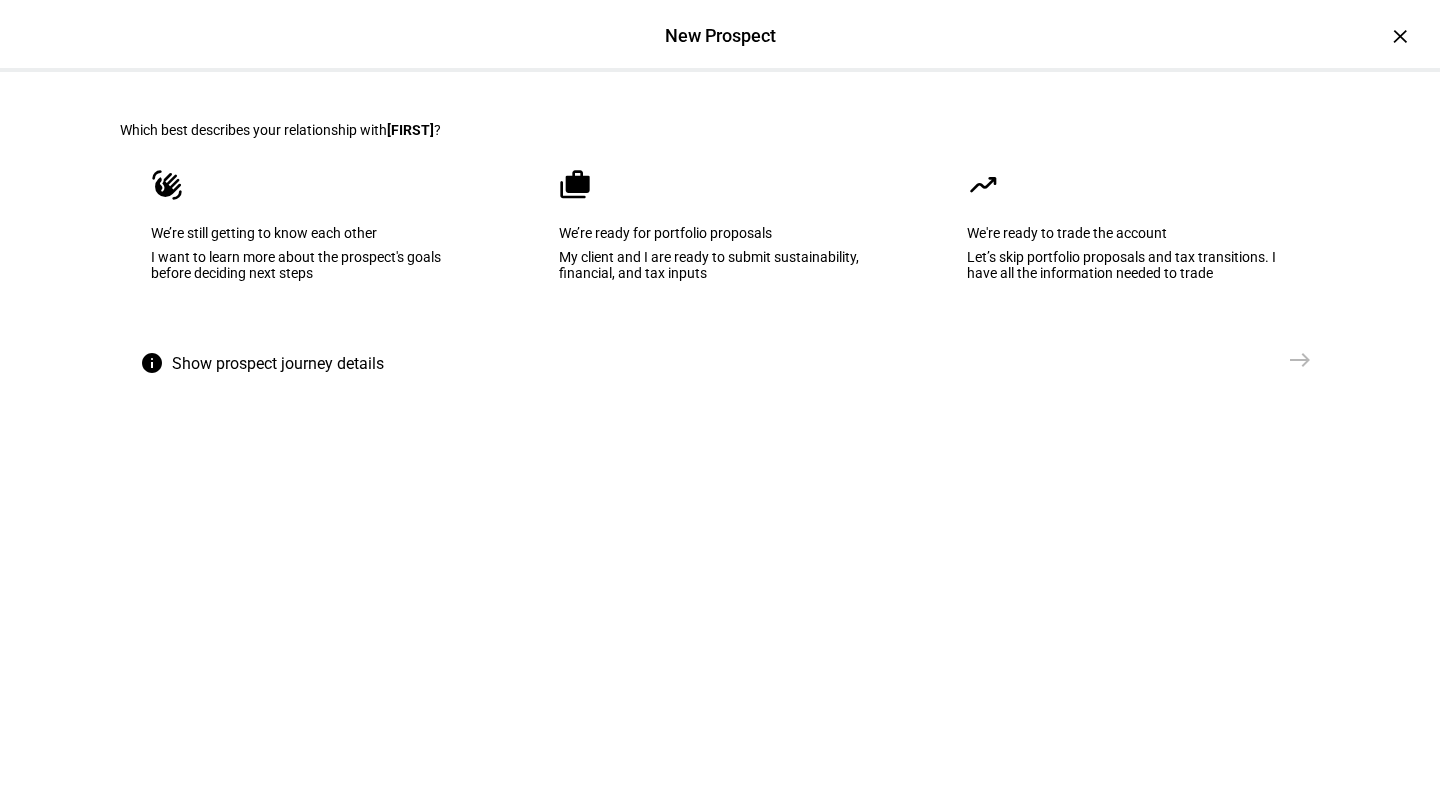 scroll, scrollTop: 0, scrollLeft: 0, axis: both 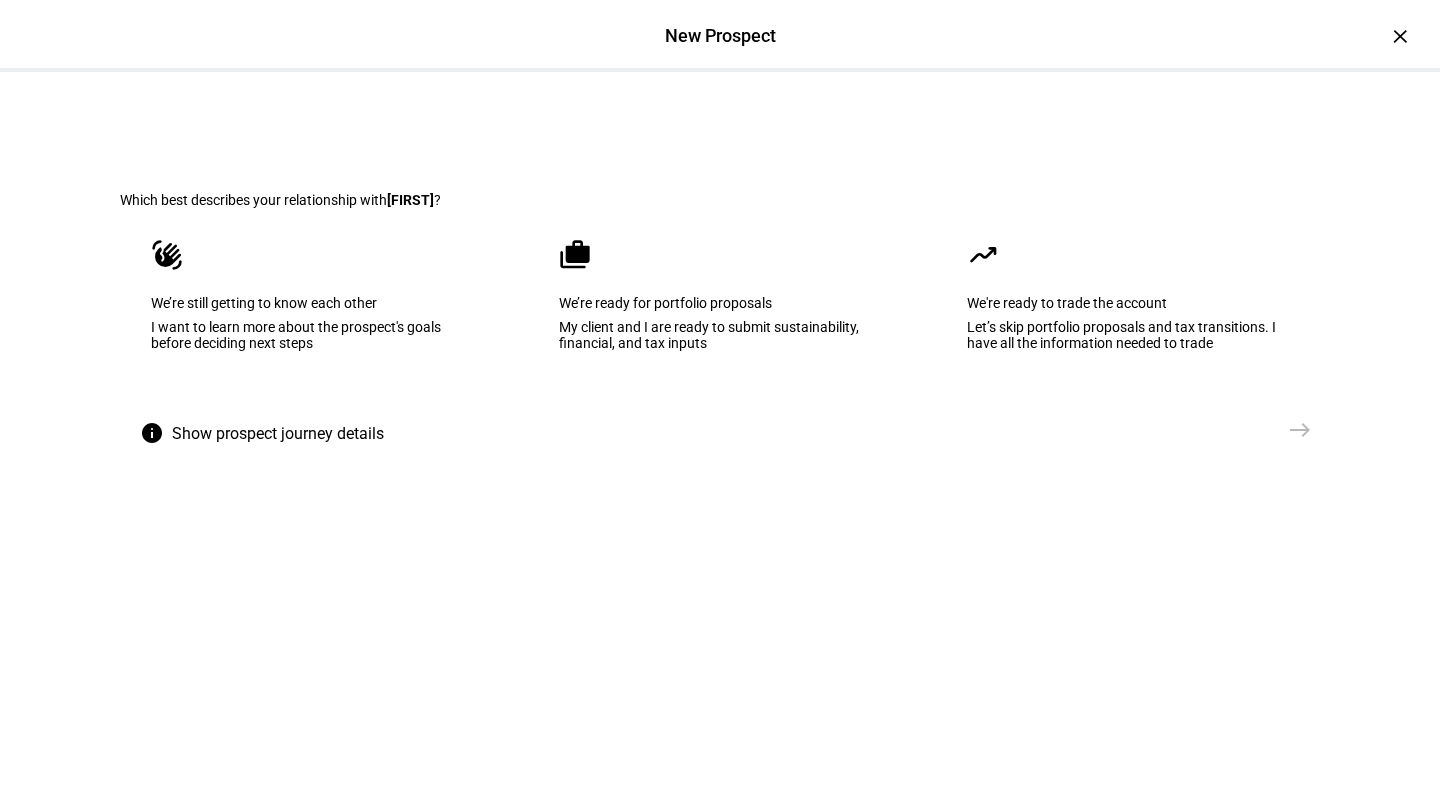 click on "cases
We’re ready for portfolio proposals
My client and I are ready to submit sustainability, financial, and tax inputs
Create the prospect’s profile Identify their values Review portfolio proposals Submit trade instructions Link and fund account Trade portfolio" 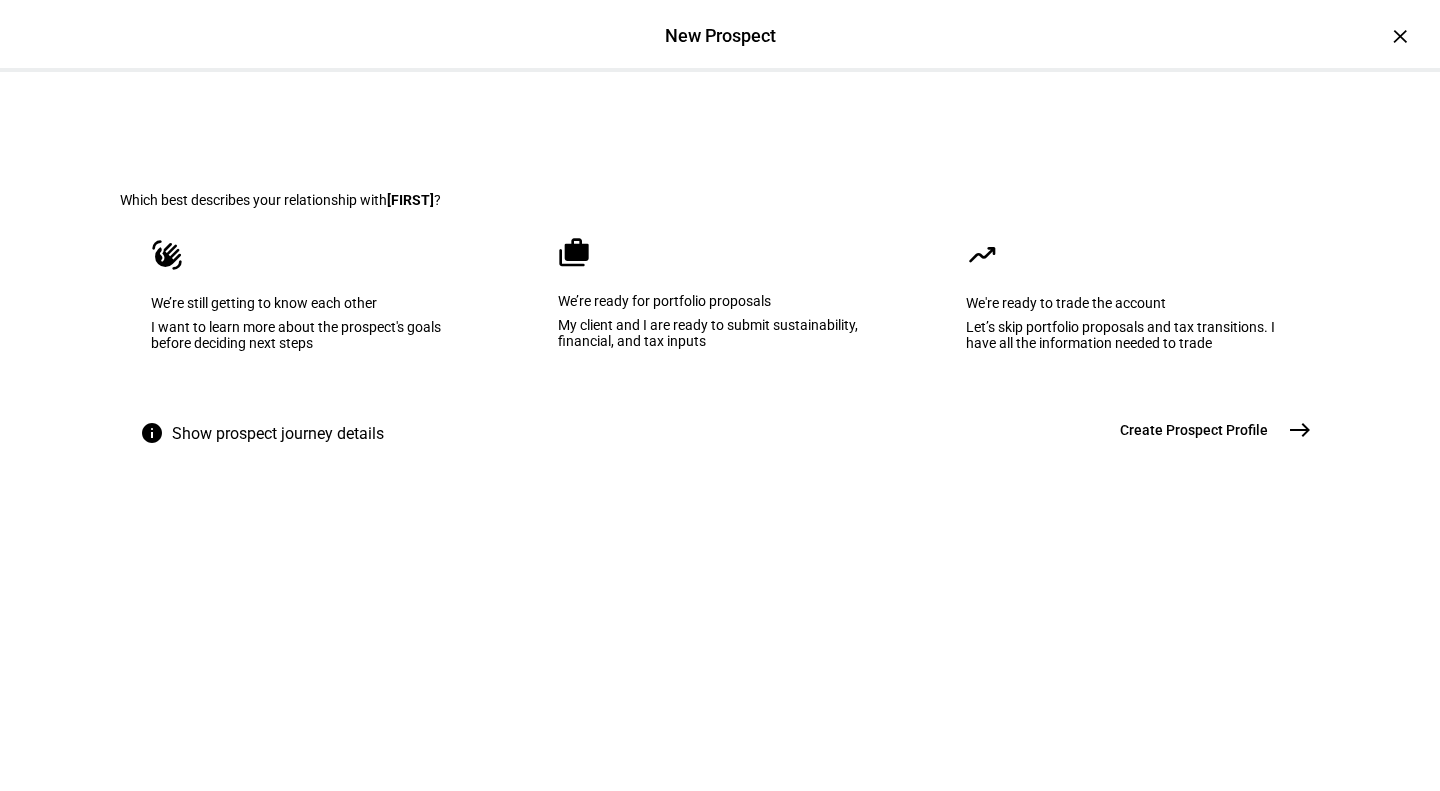 click on "waving_hand
We’re still getting to know each other
I want to learn more about the prospect's goals before deciding next steps
Send VME to the prospect Review their response Decide next steps" 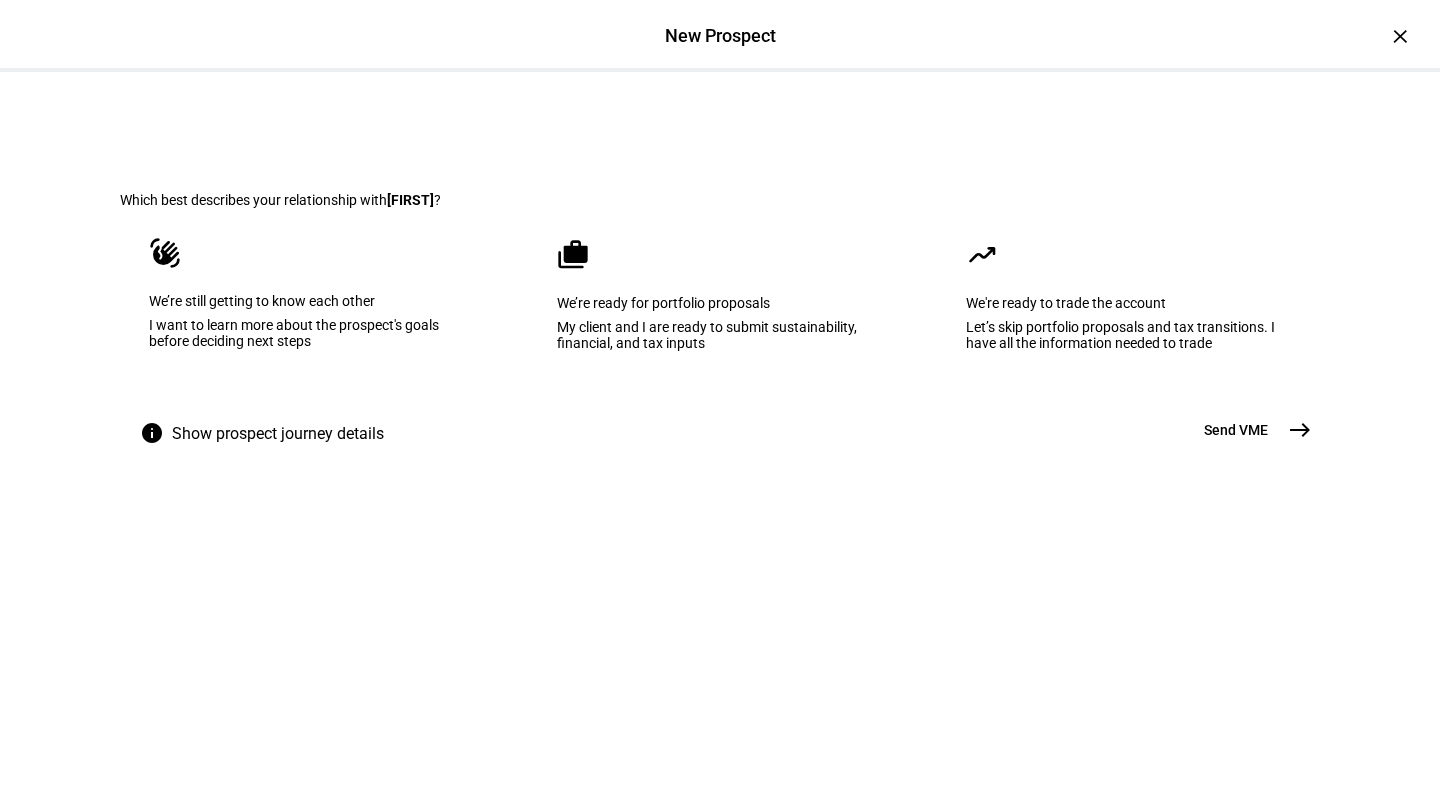 click on "Send VME" 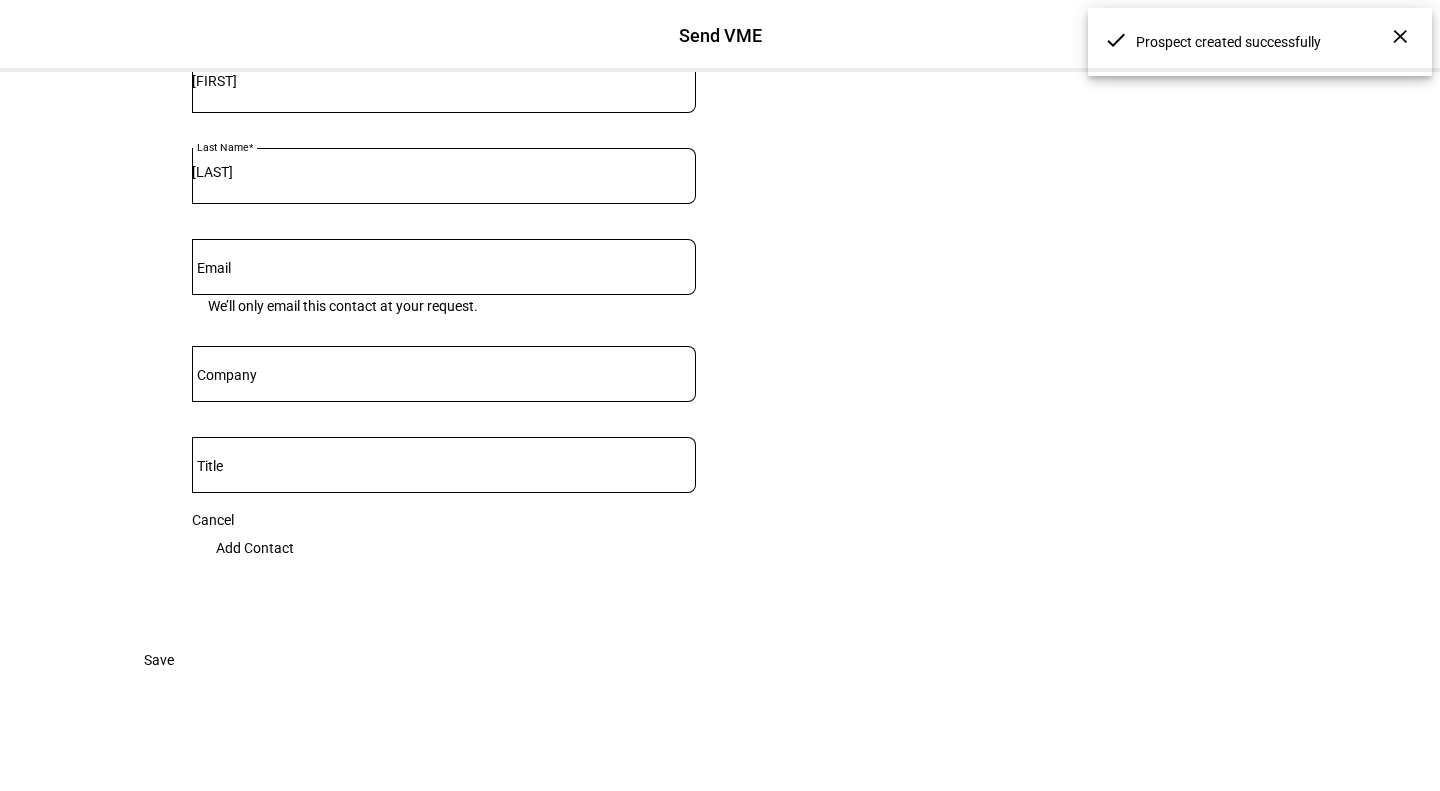 scroll, scrollTop: 300, scrollLeft: 0, axis: vertical 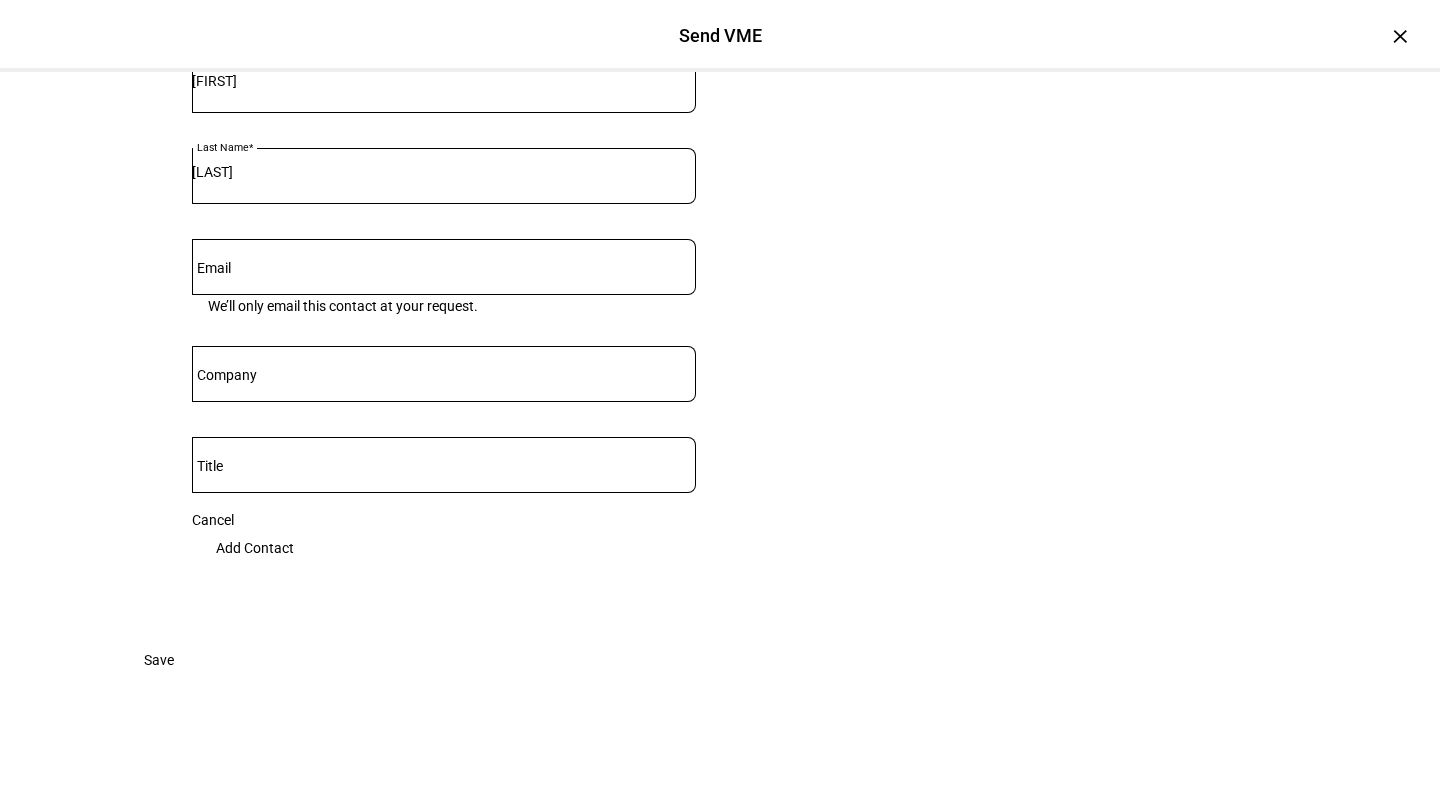 click on "Add Contact" 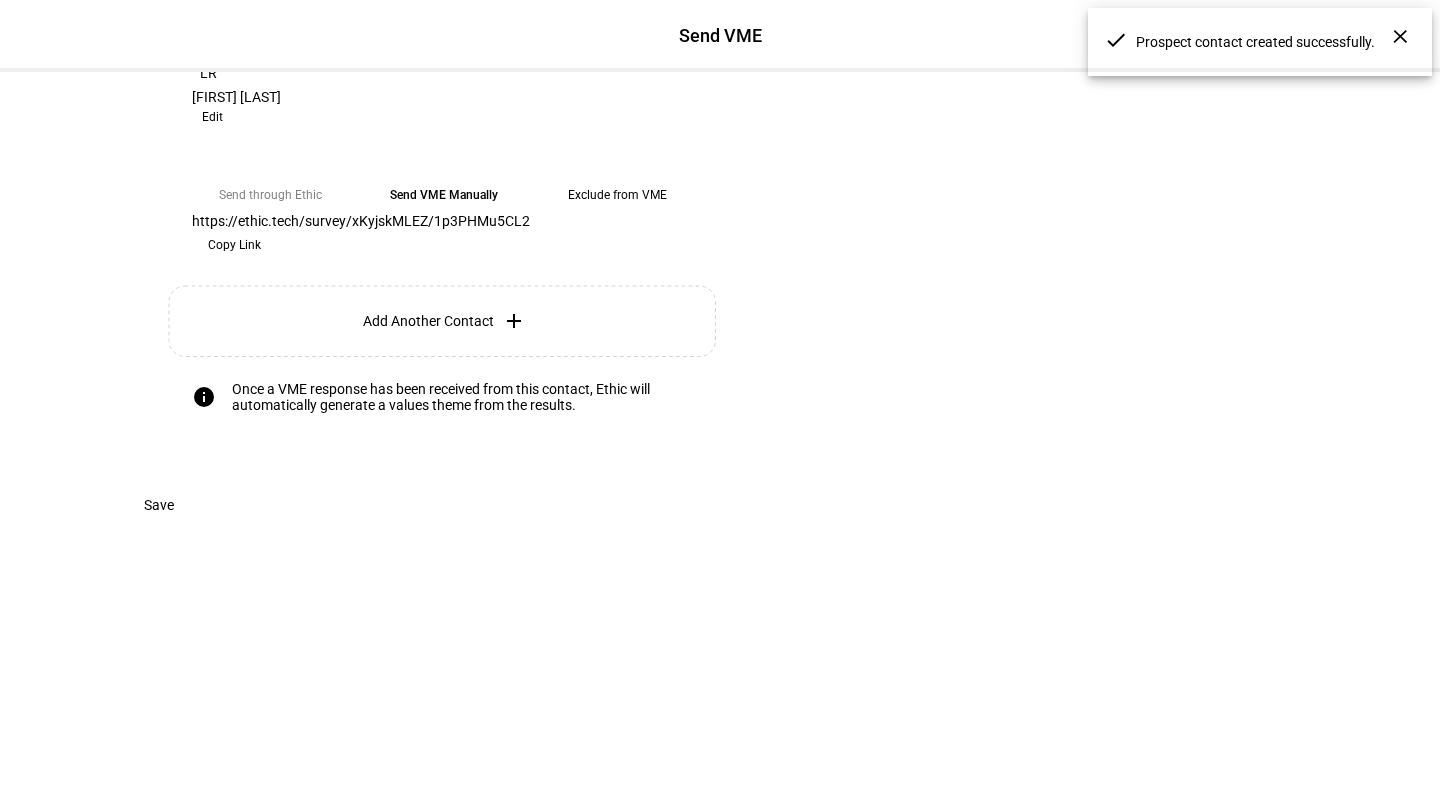 scroll, scrollTop: 252, scrollLeft: 0, axis: vertical 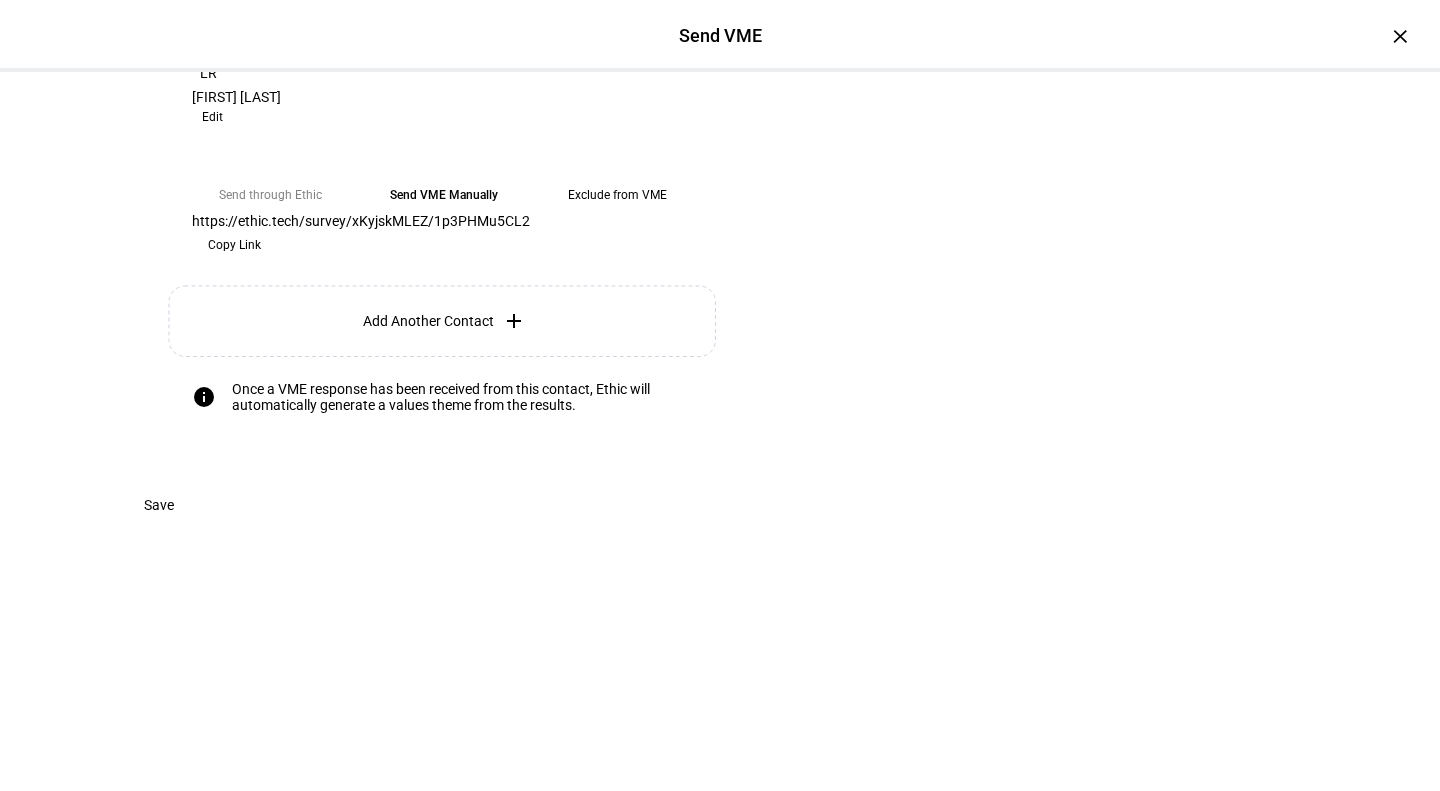 click on "Save" 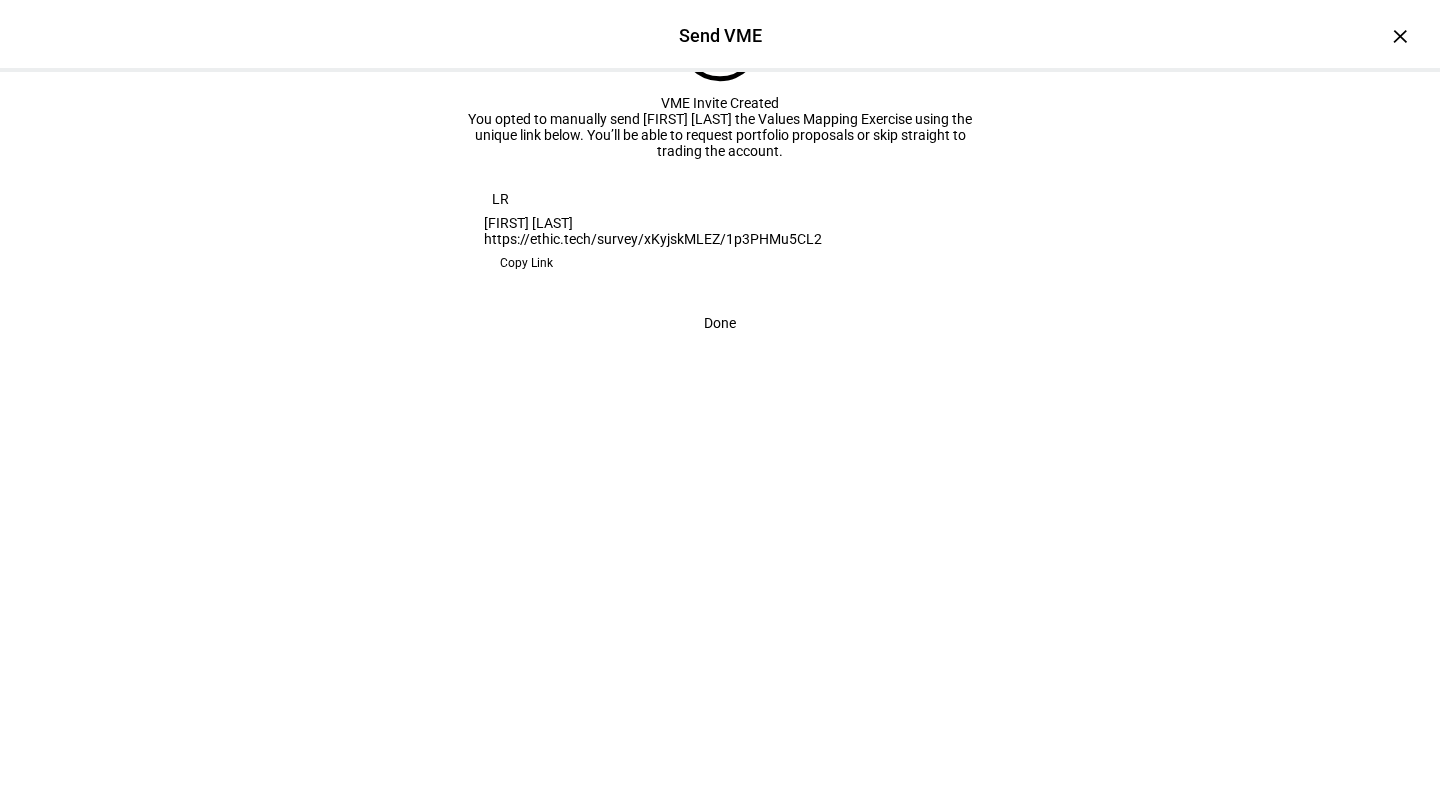 scroll, scrollTop: 0, scrollLeft: 0, axis: both 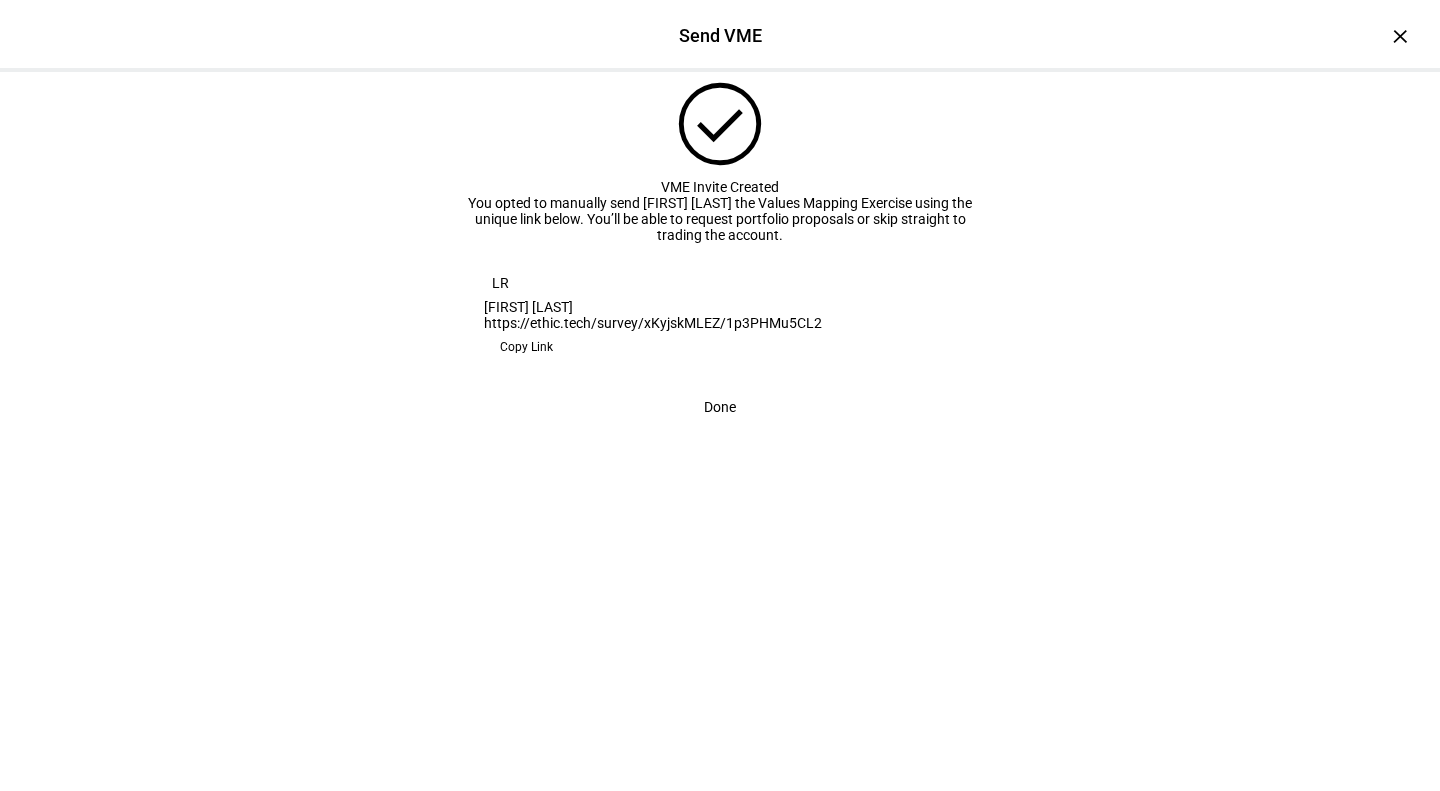 click 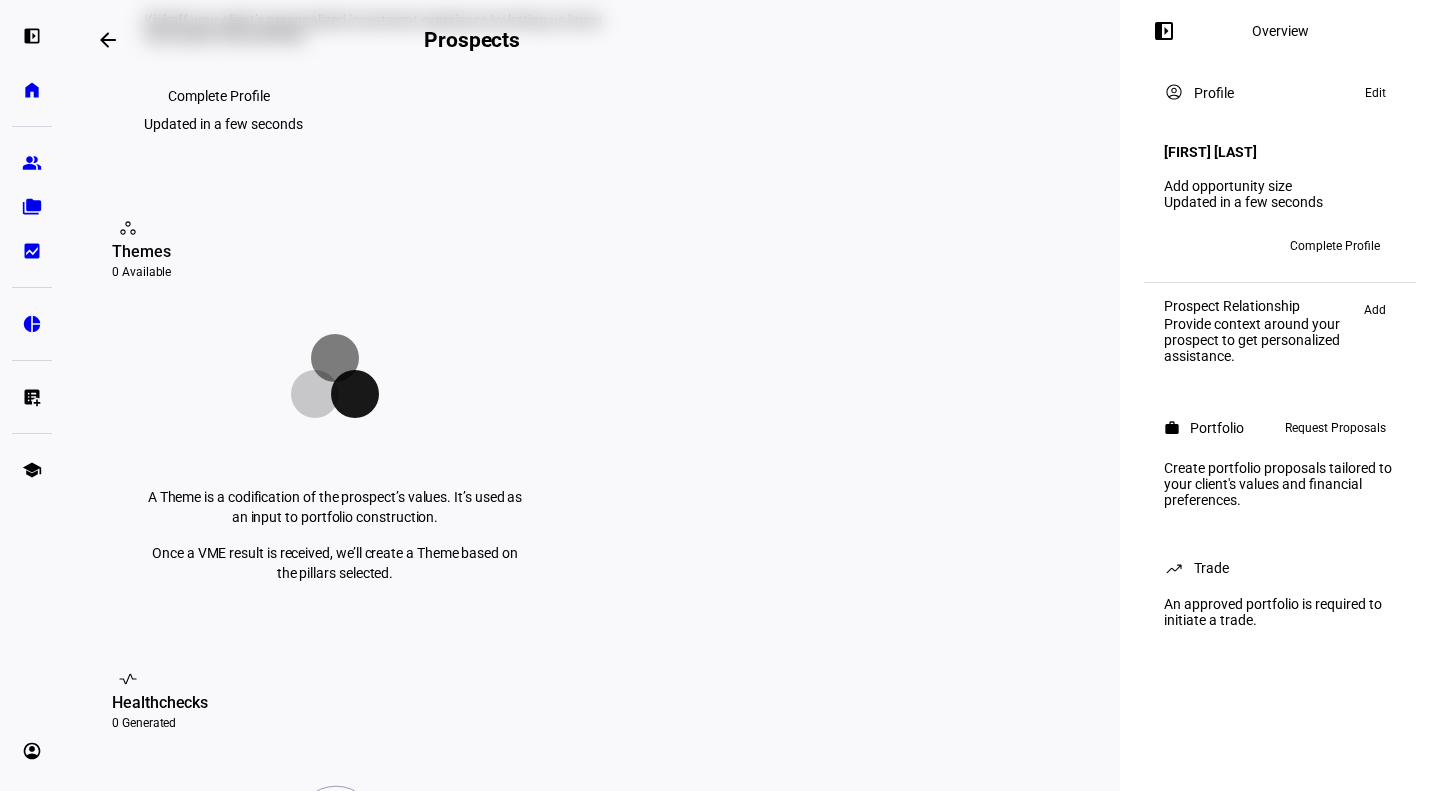 scroll, scrollTop: 300, scrollLeft: 0, axis: vertical 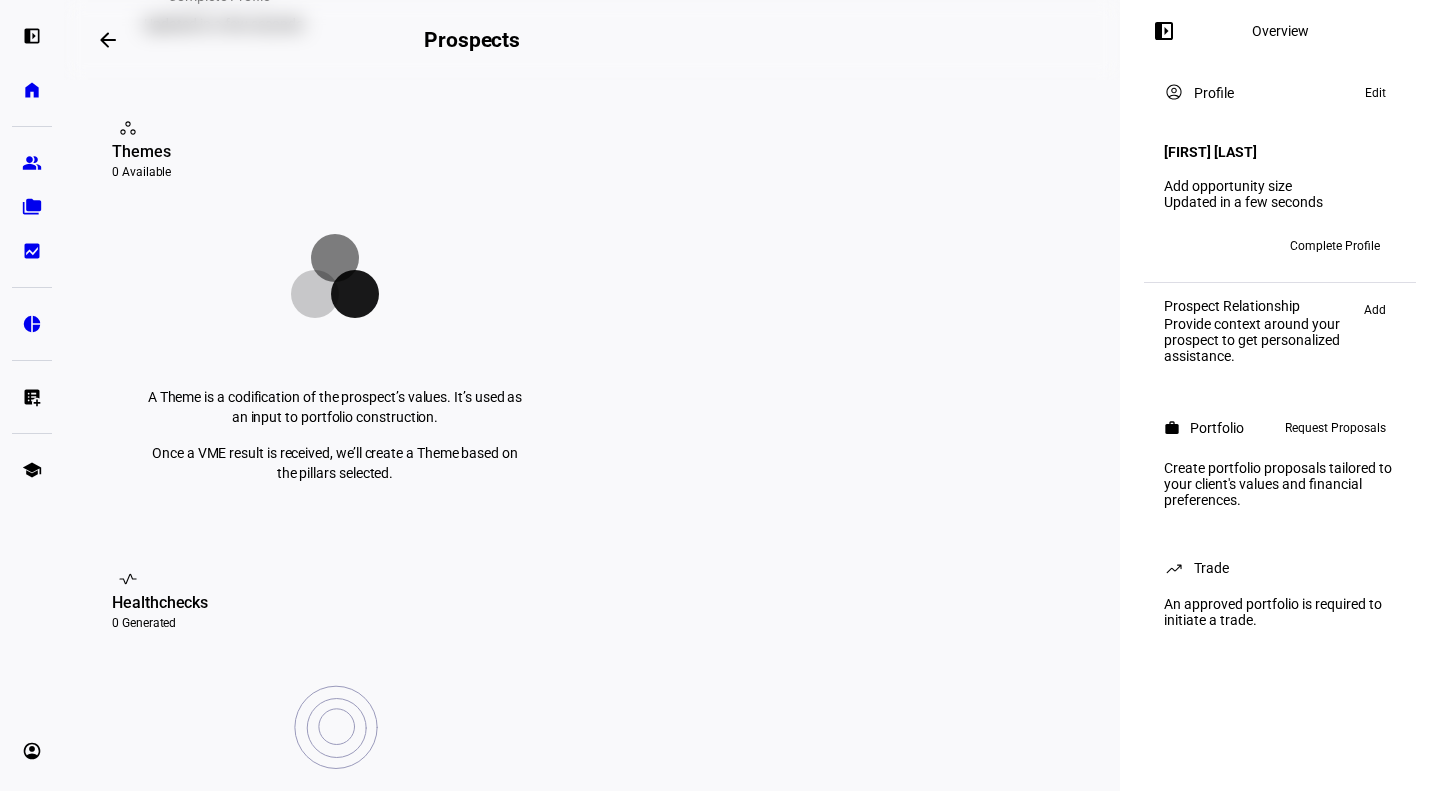 click on "Request Proposals" 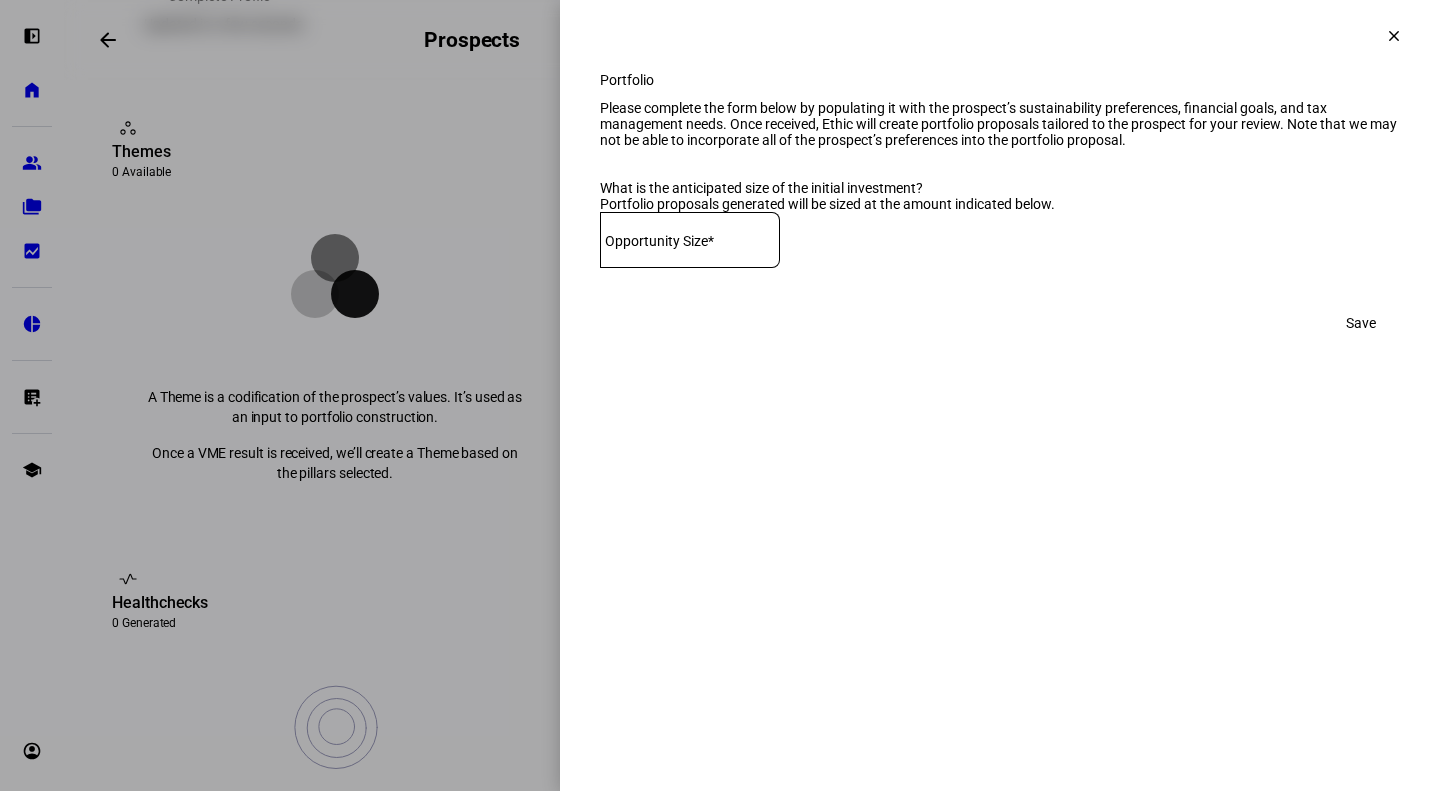 click on "Opportunity Size*" at bounding box center [659, 241] 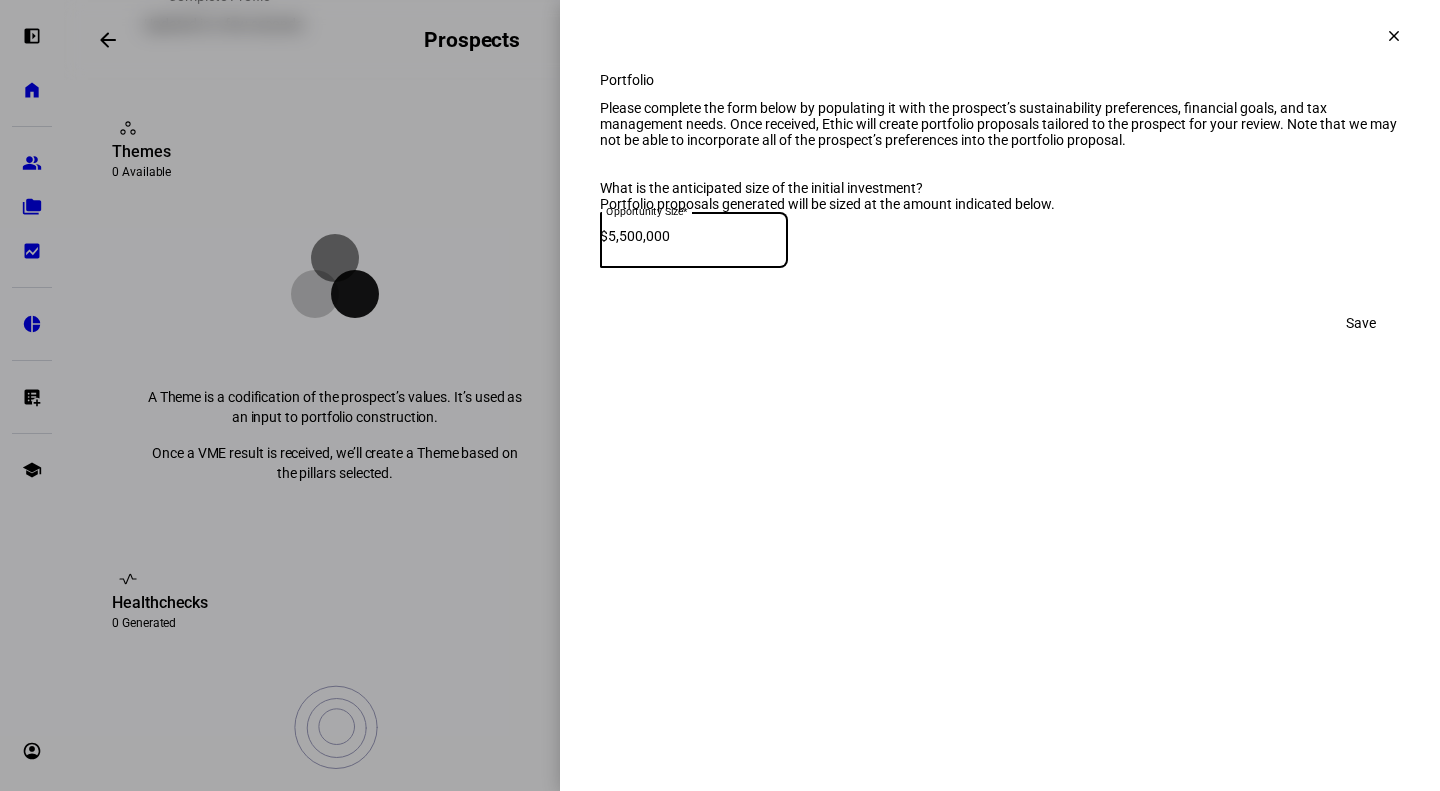 type on "5,500,000" 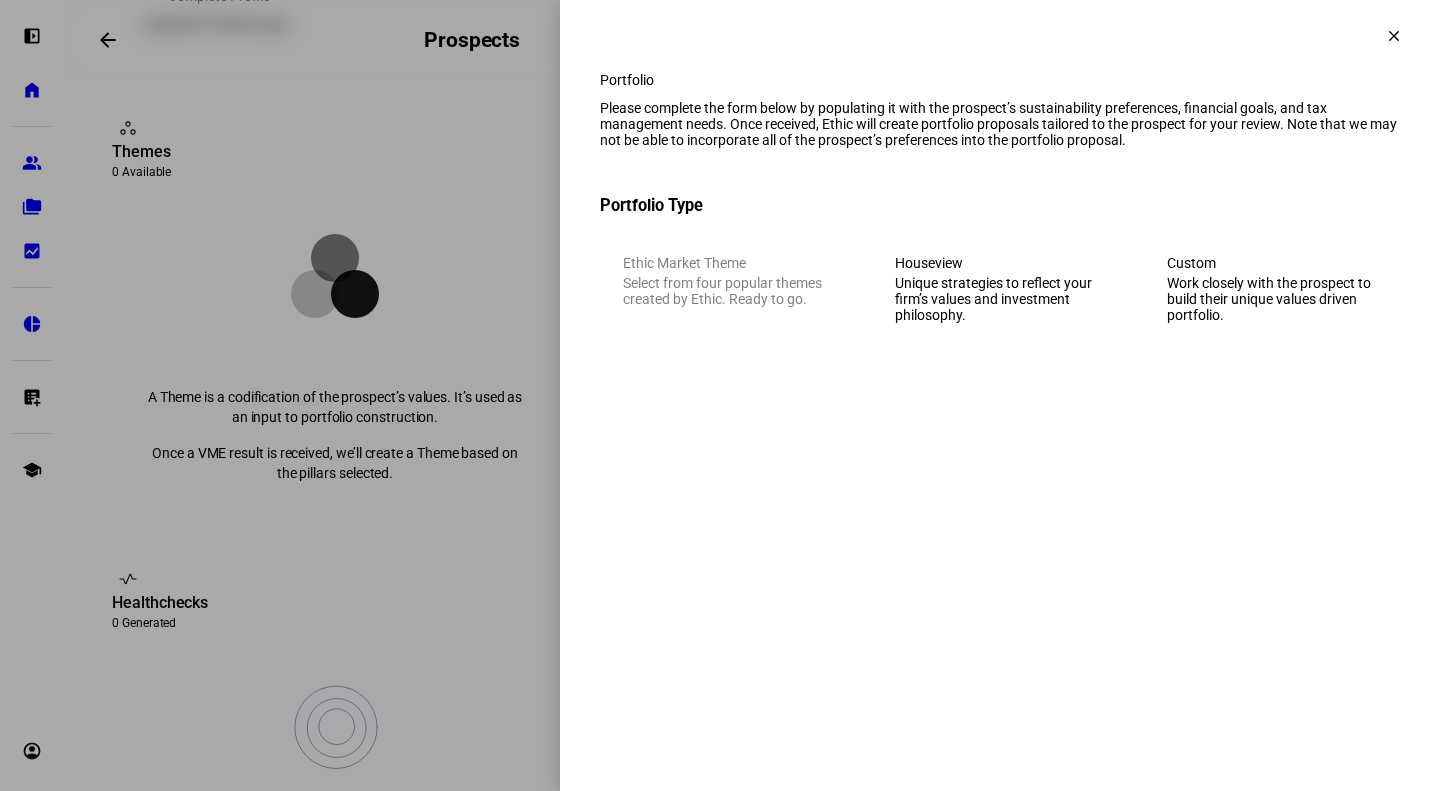 click on "Work closely with the prospect to build their unique values driven portfolio." 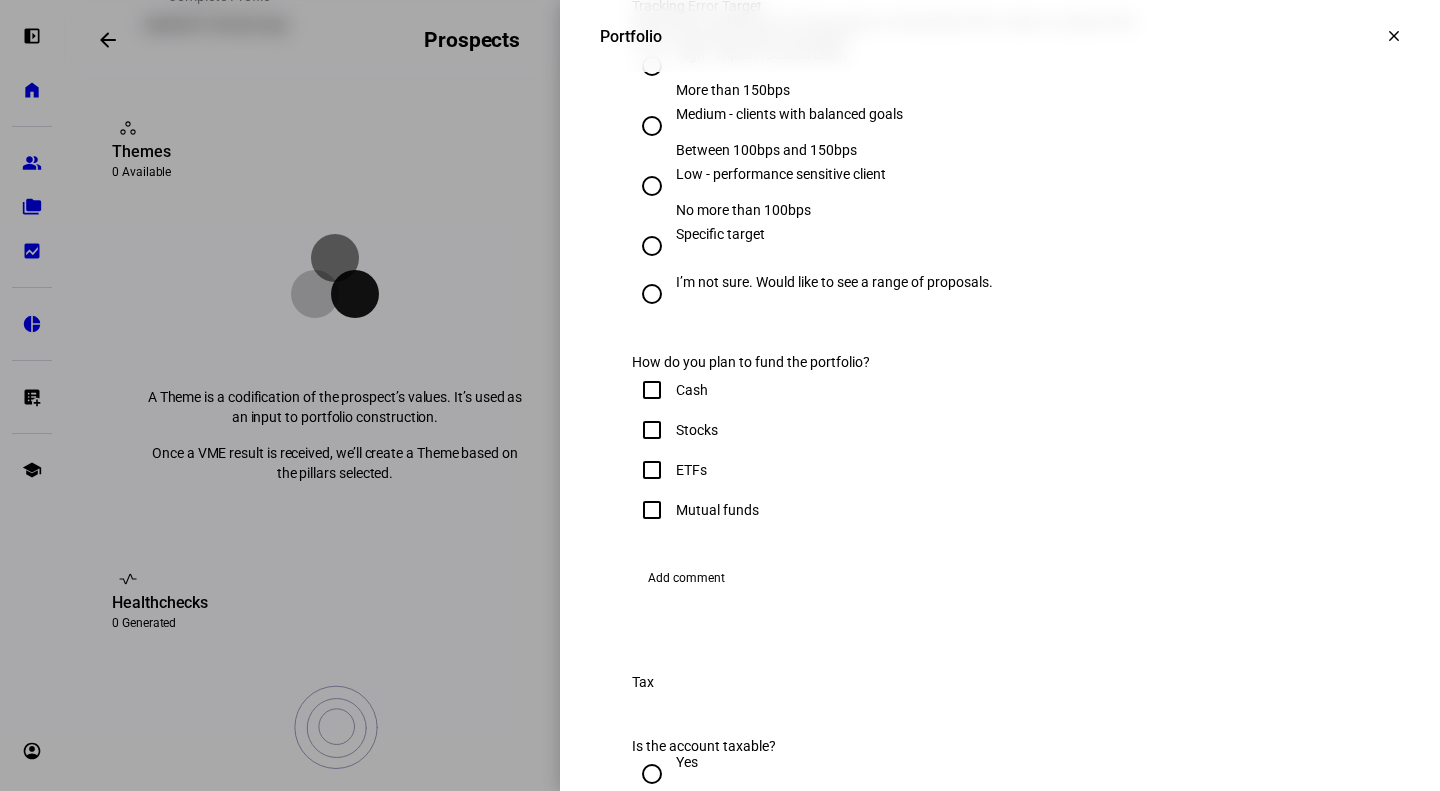 scroll, scrollTop: 1400, scrollLeft: 0, axis: vertical 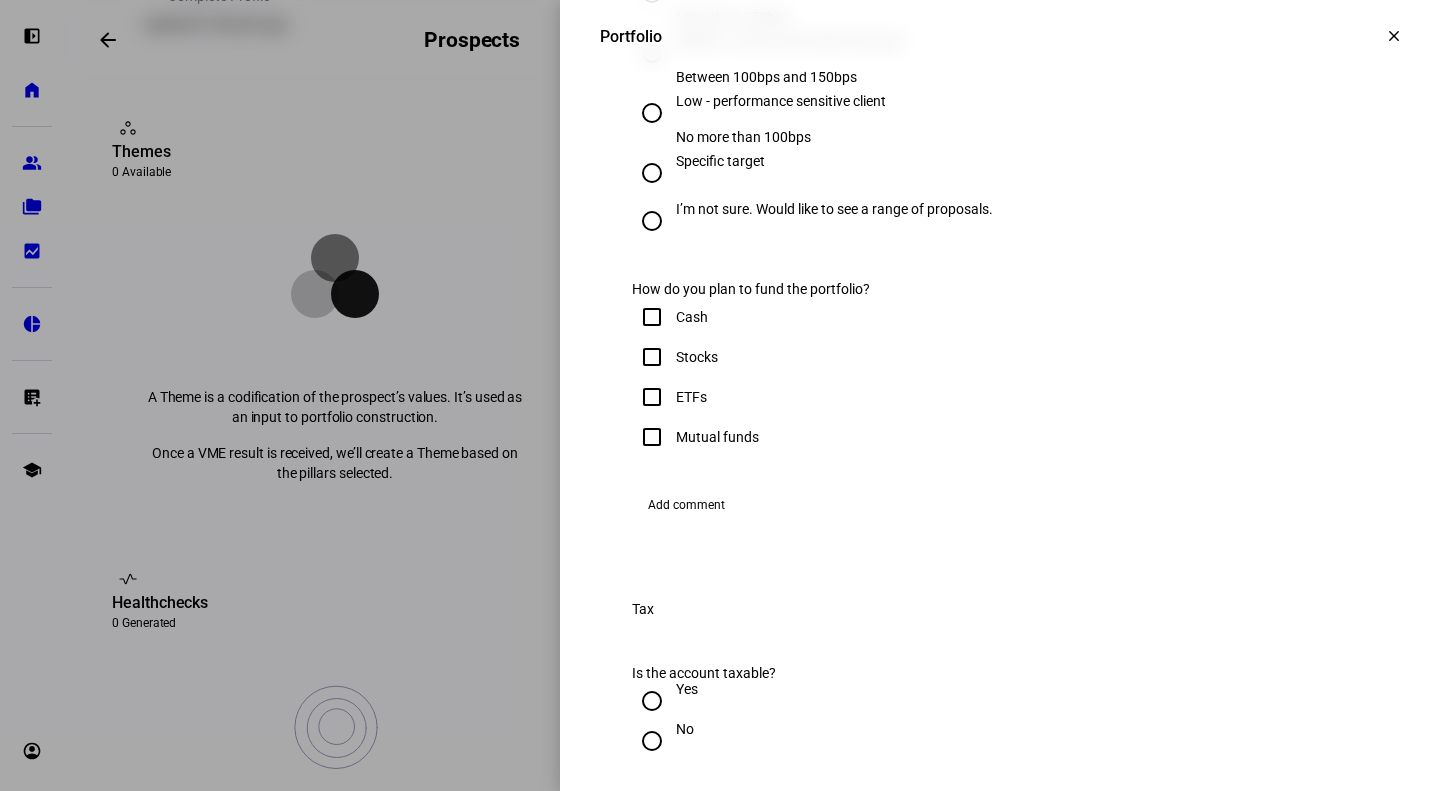 click 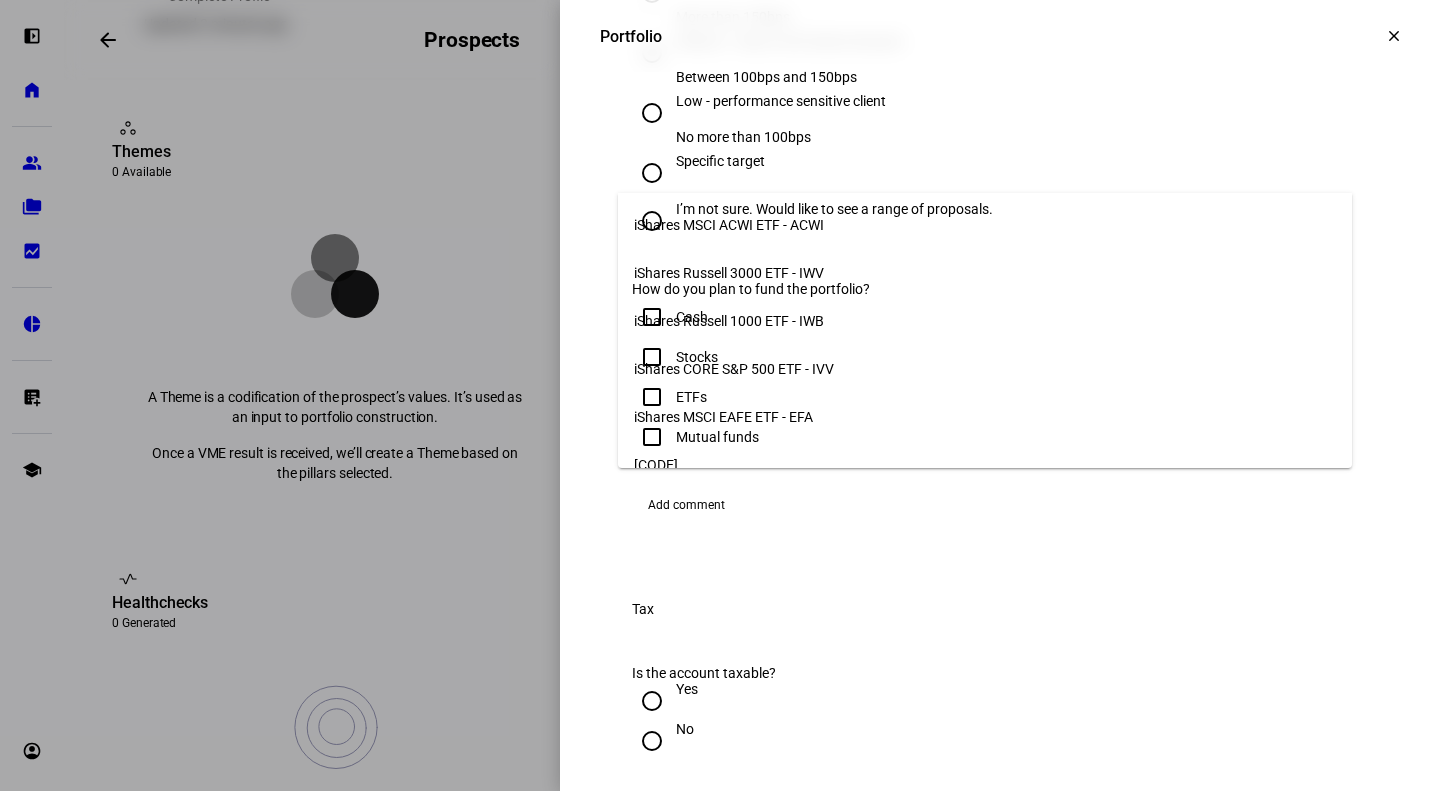 click at bounding box center (720, 395) 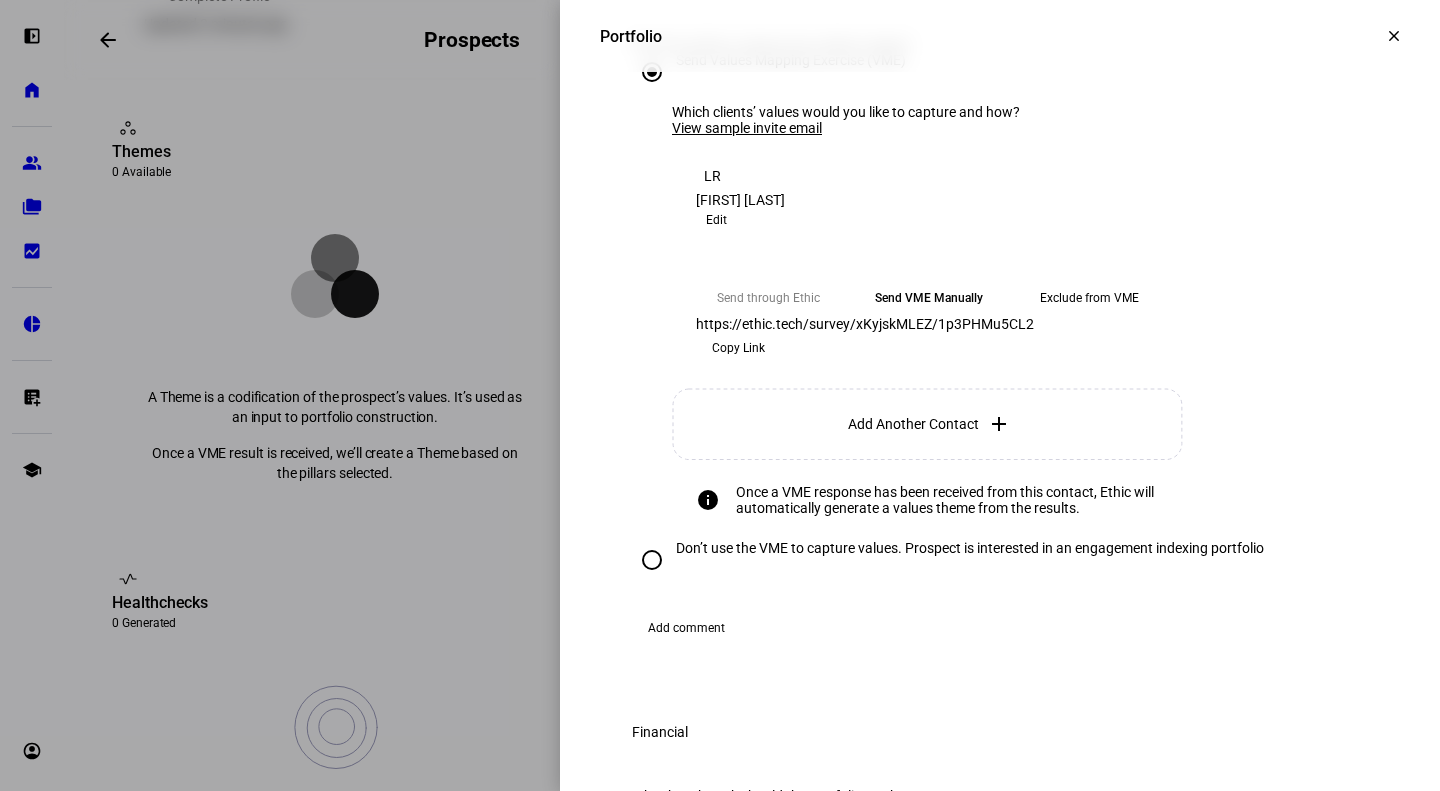 scroll, scrollTop: 0, scrollLeft: 0, axis: both 